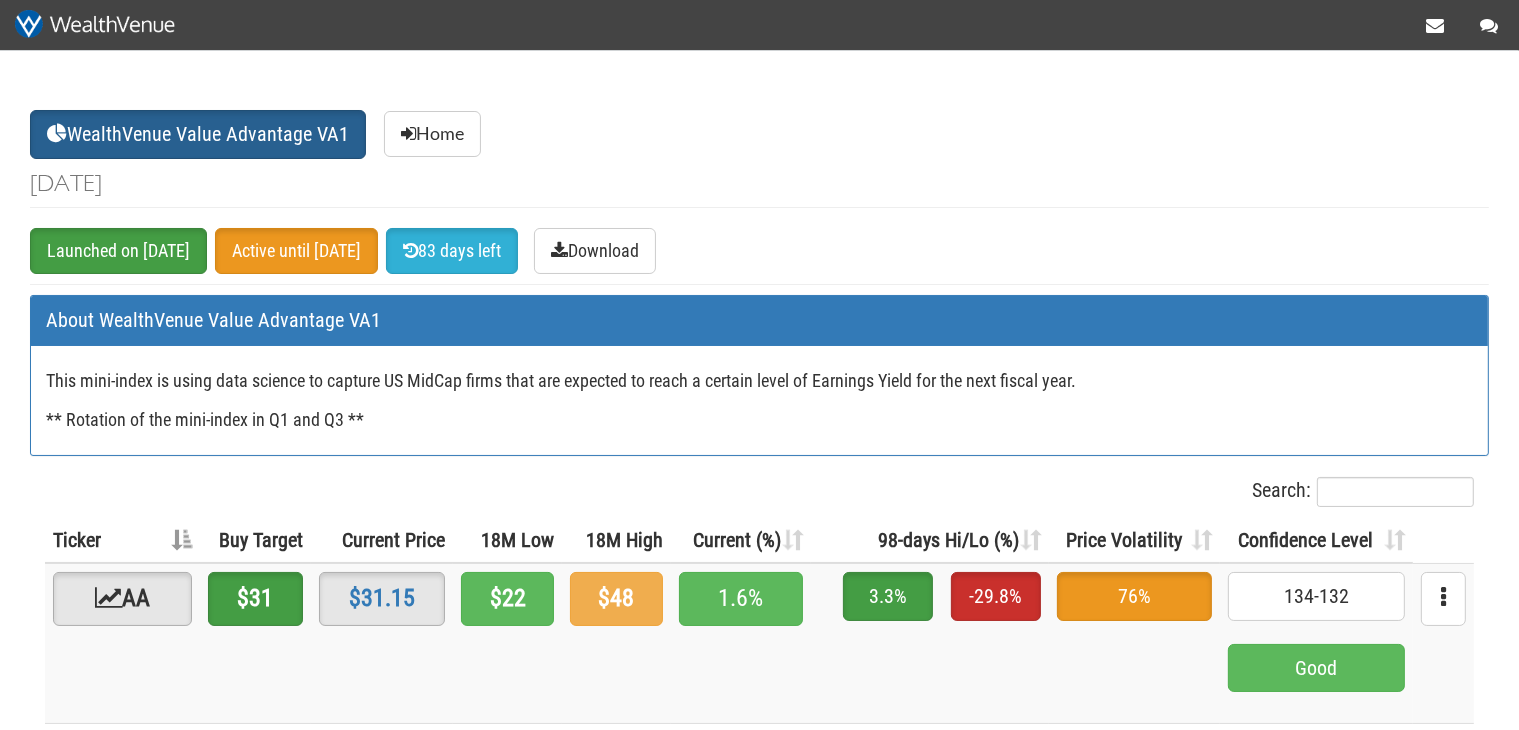 scroll, scrollTop: 211, scrollLeft: 0, axis: vertical 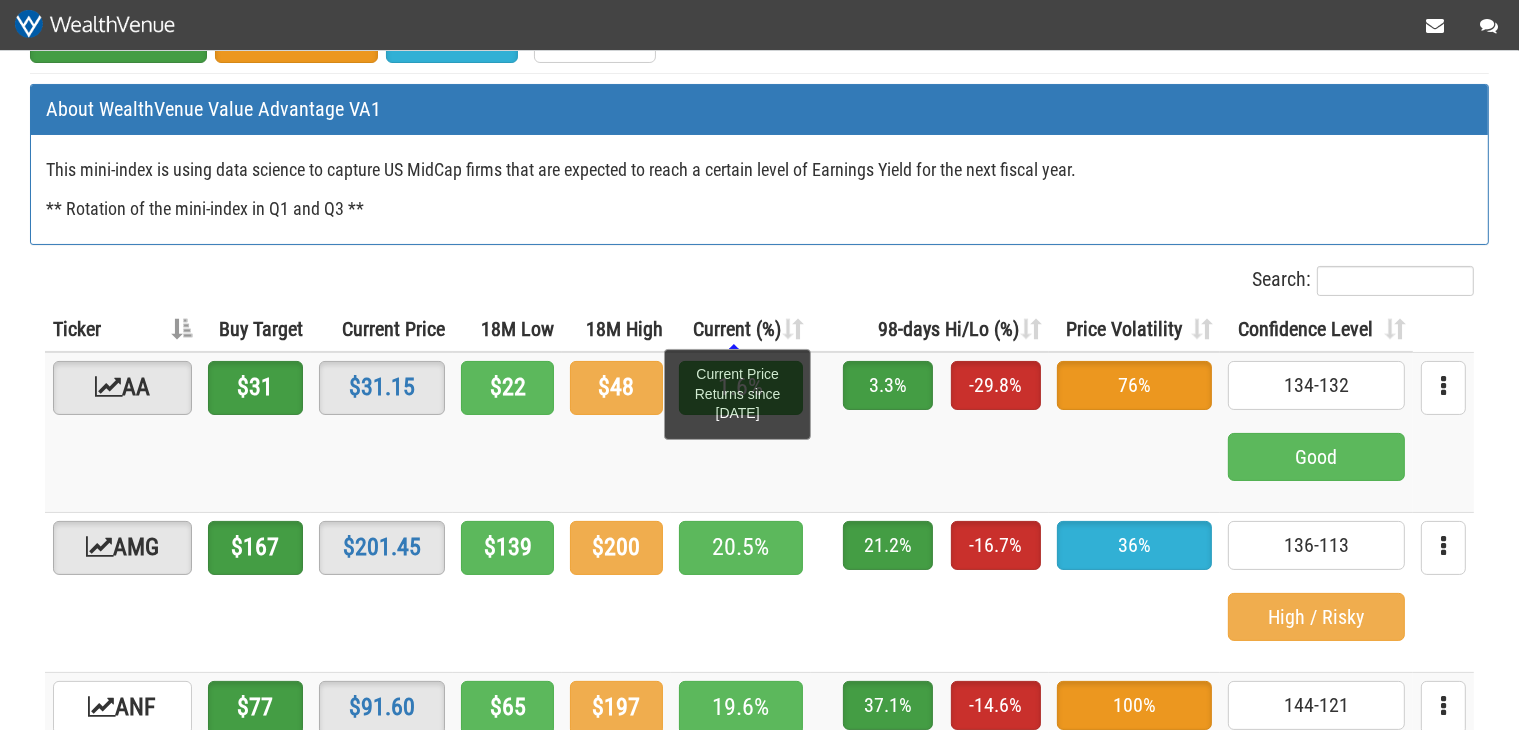 click on "Current (%)" at bounding box center (737, 329) 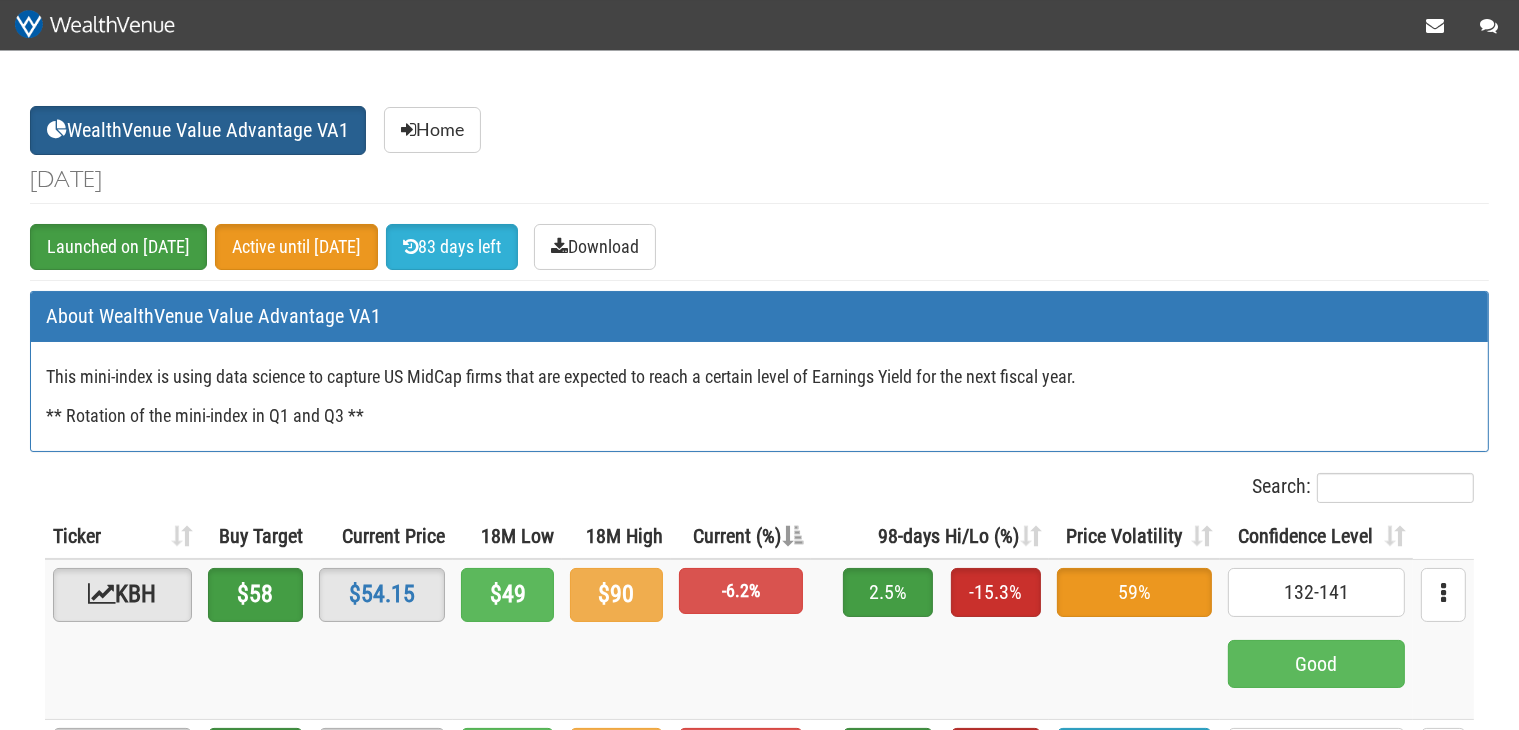 scroll, scrollTop: 0, scrollLeft: 0, axis: both 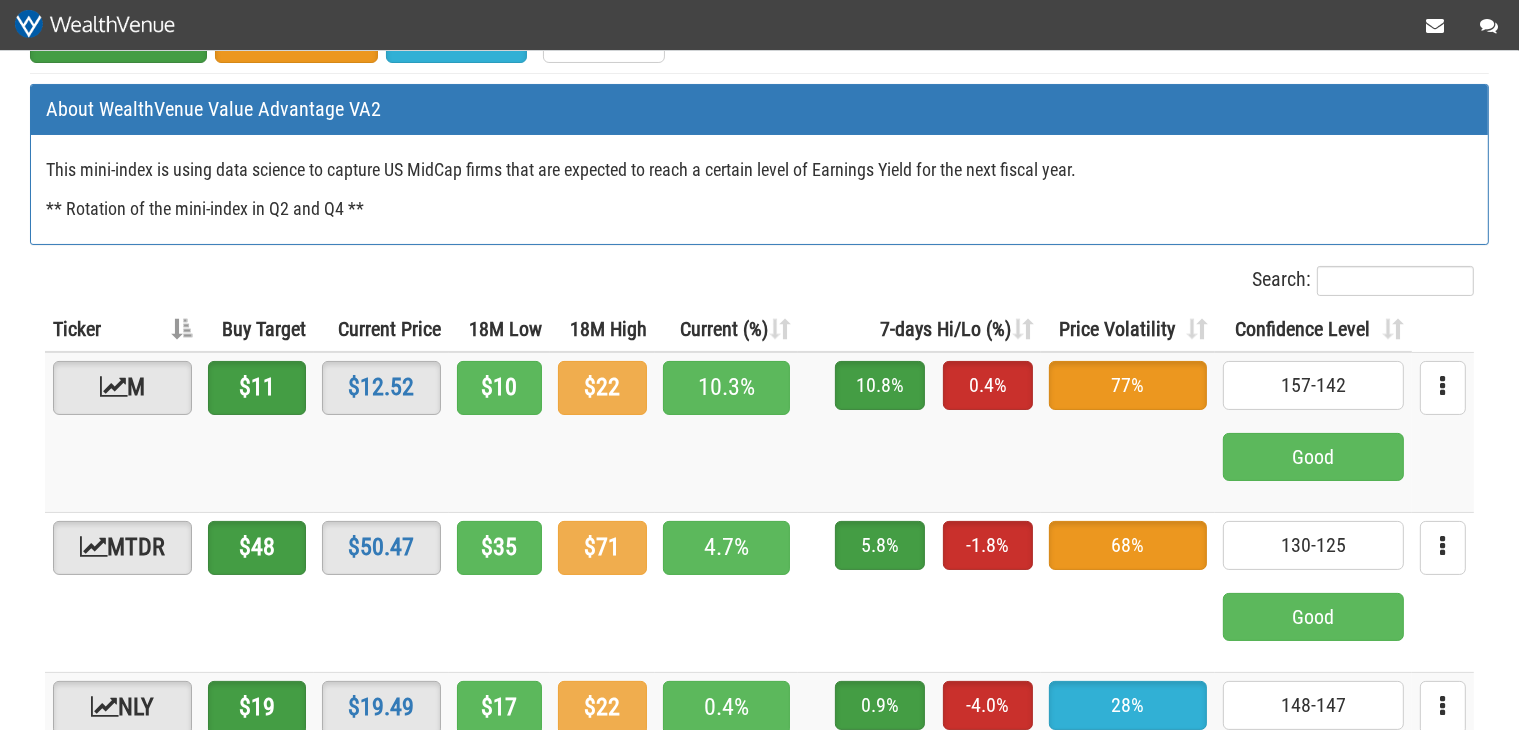 click on "Current (%)" at bounding box center (724, 329) 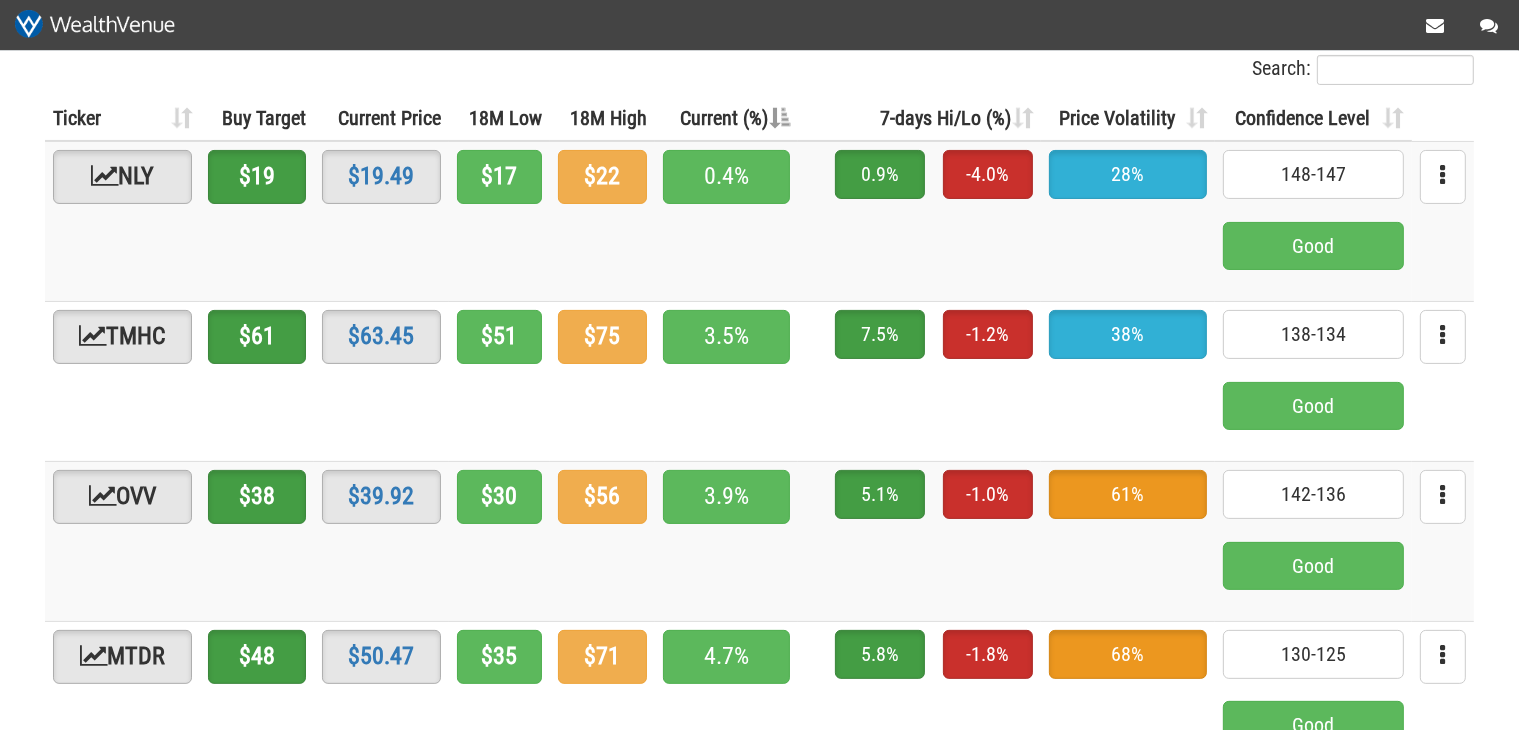 scroll, scrollTop: 0, scrollLeft: 0, axis: both 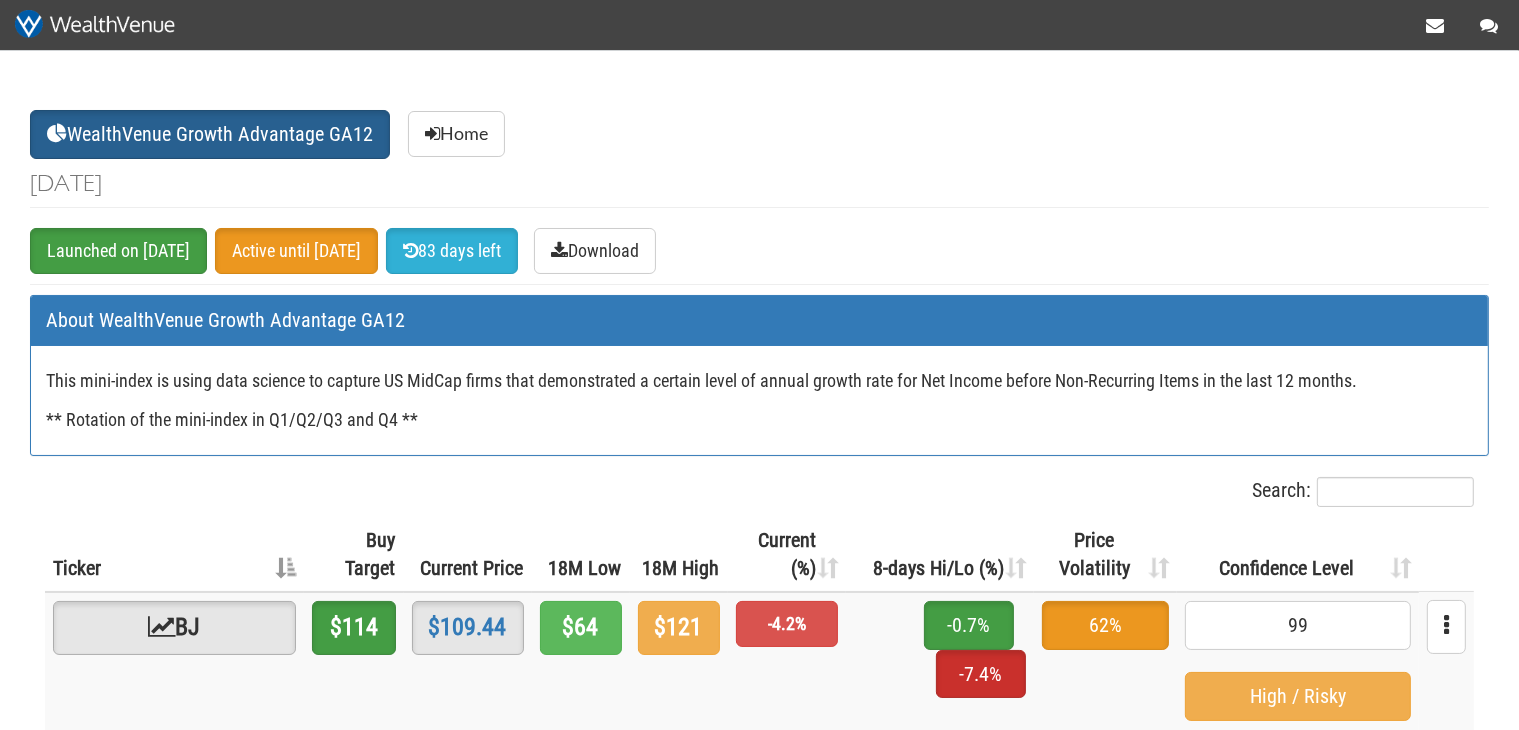 click on "-4.2%" at bounding box center (787, 672) 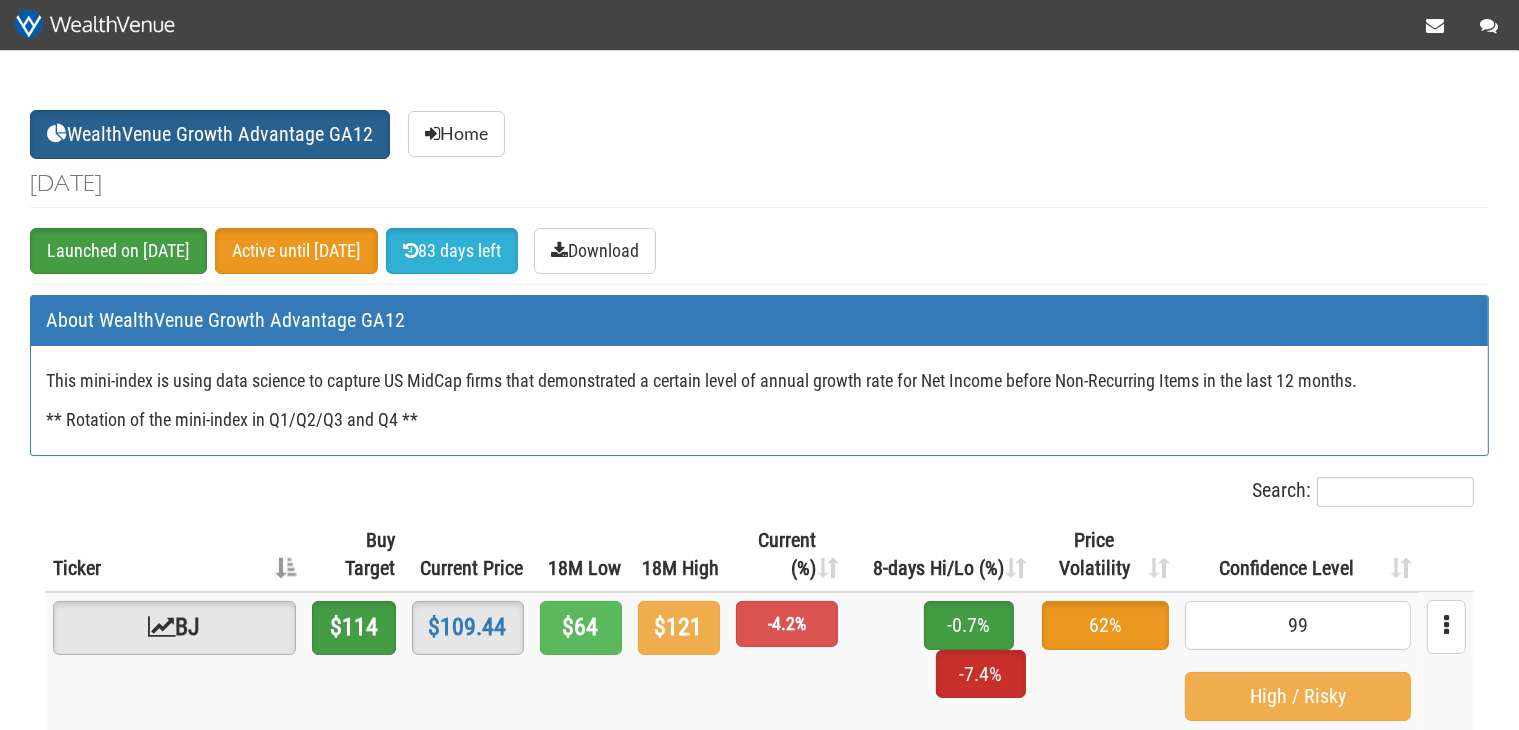 click on "Current (%)" at bounding box center [787, 555] 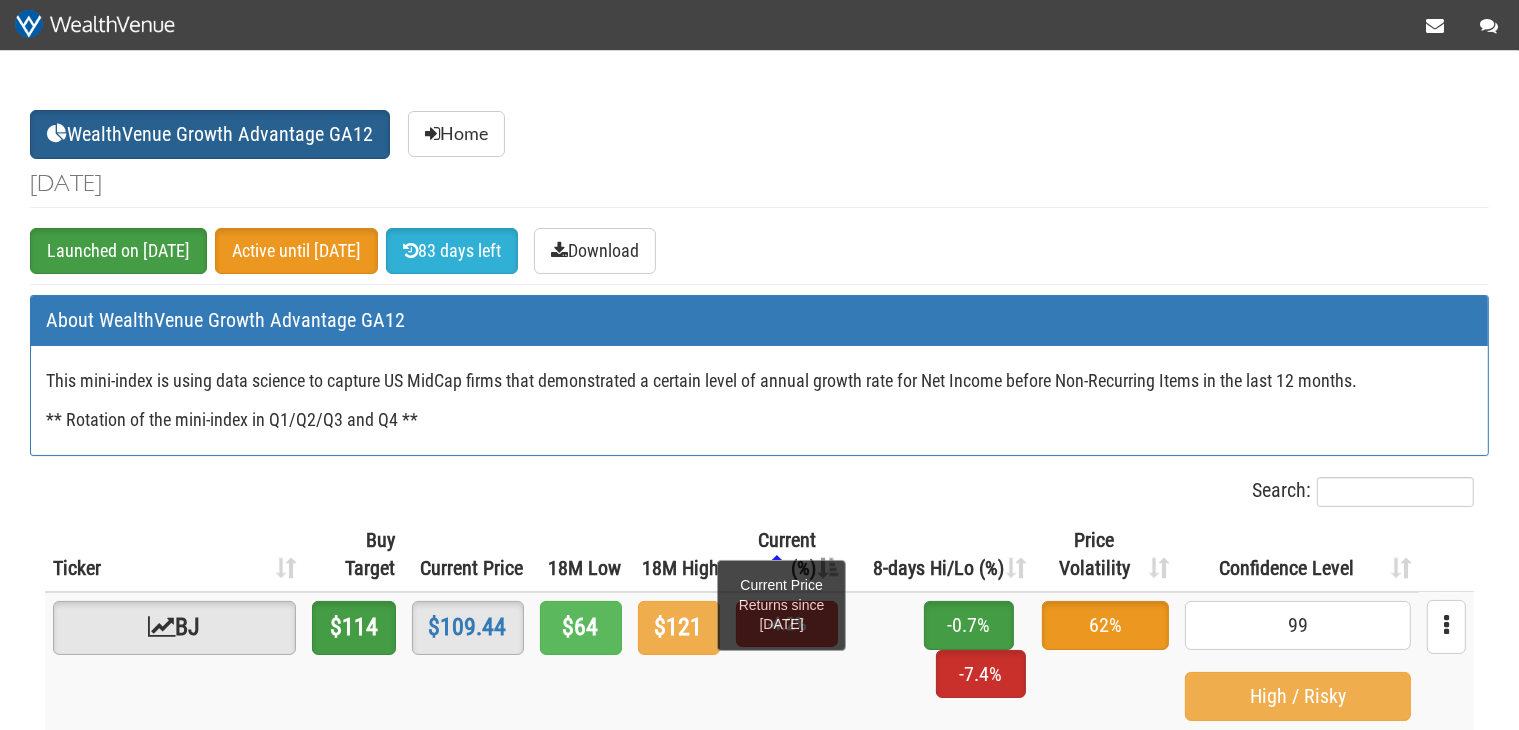 click on "Current (%)" at bounding box center [787, 554] 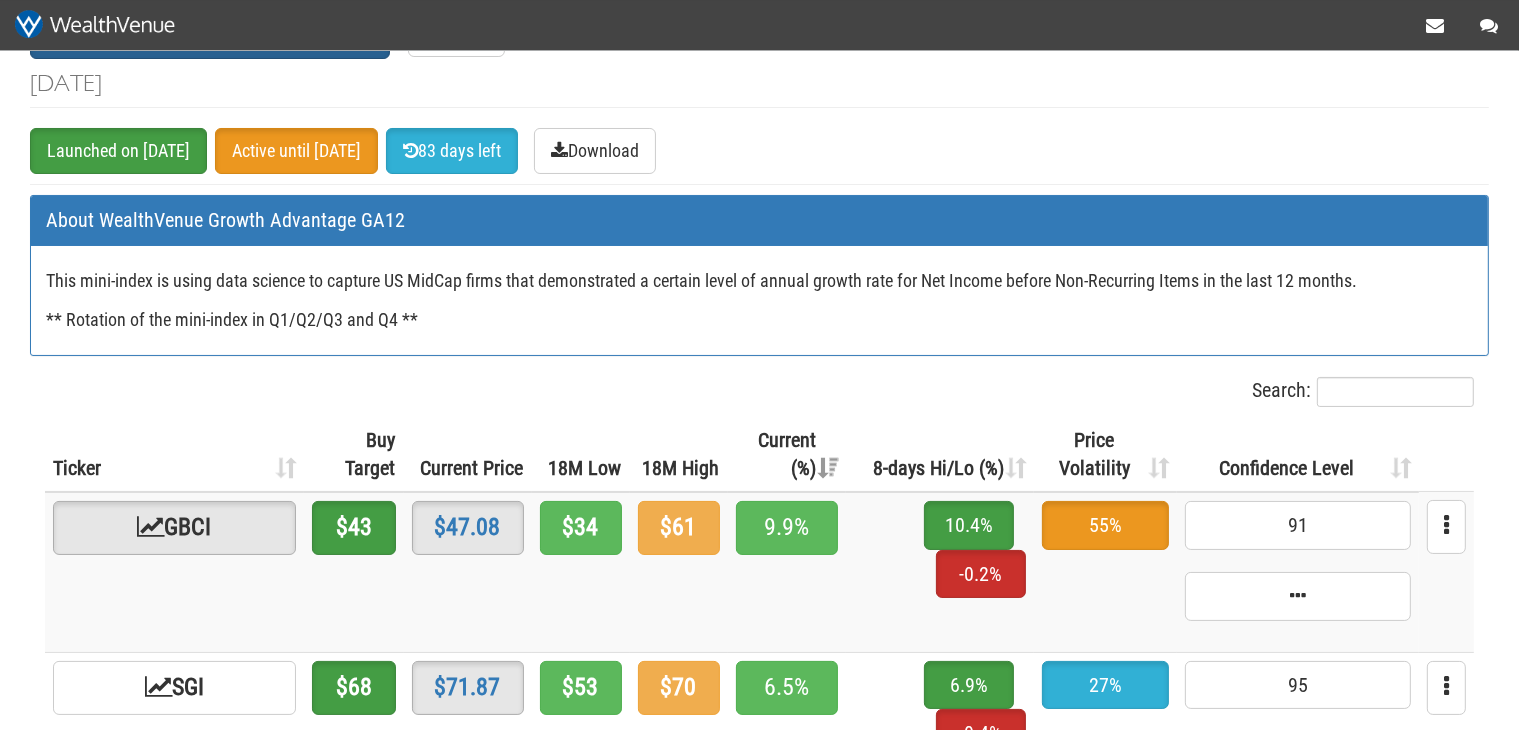 scroll, scrollTop: 211, scrollLeft: 0, axis: vertical 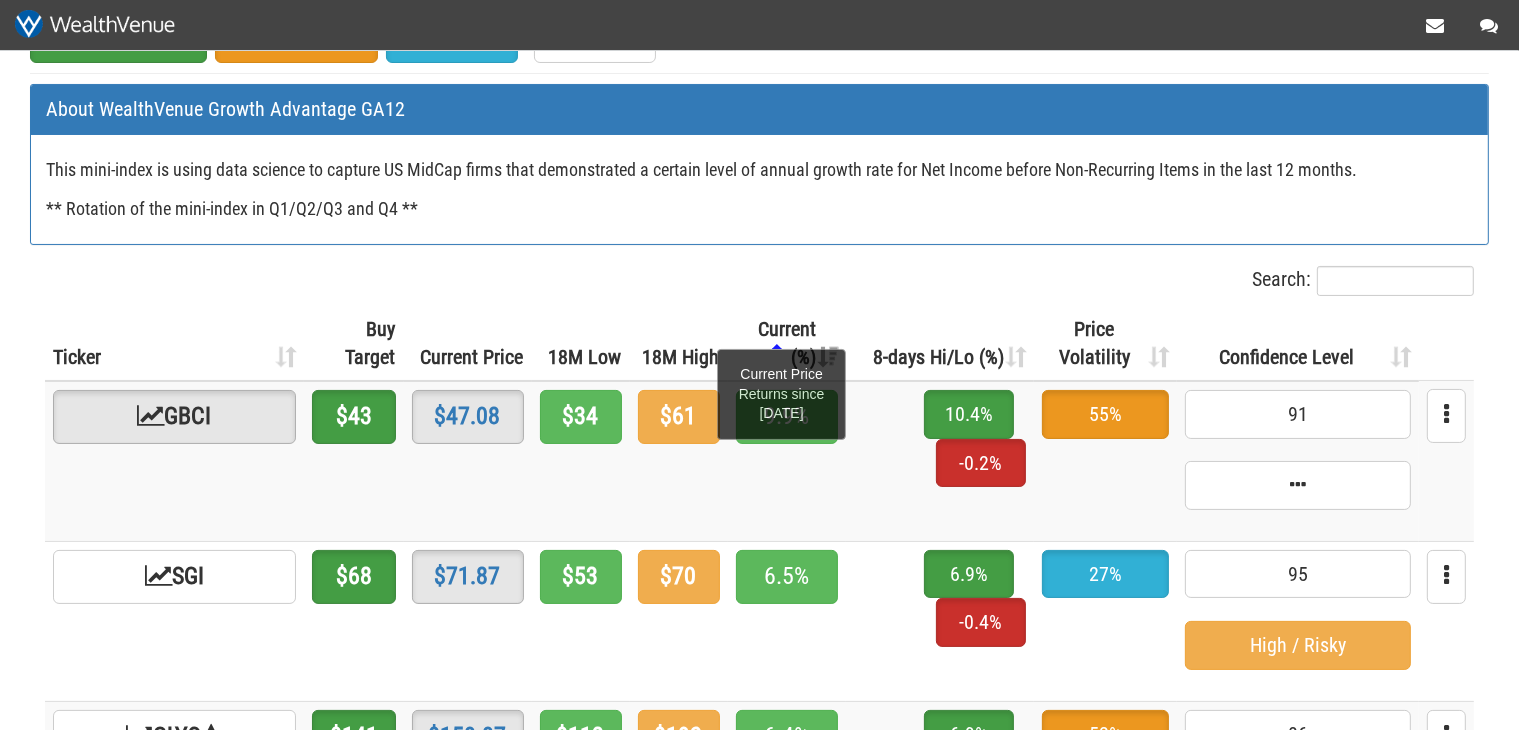 click on "Current (%)" at bounding box center (787, 343) 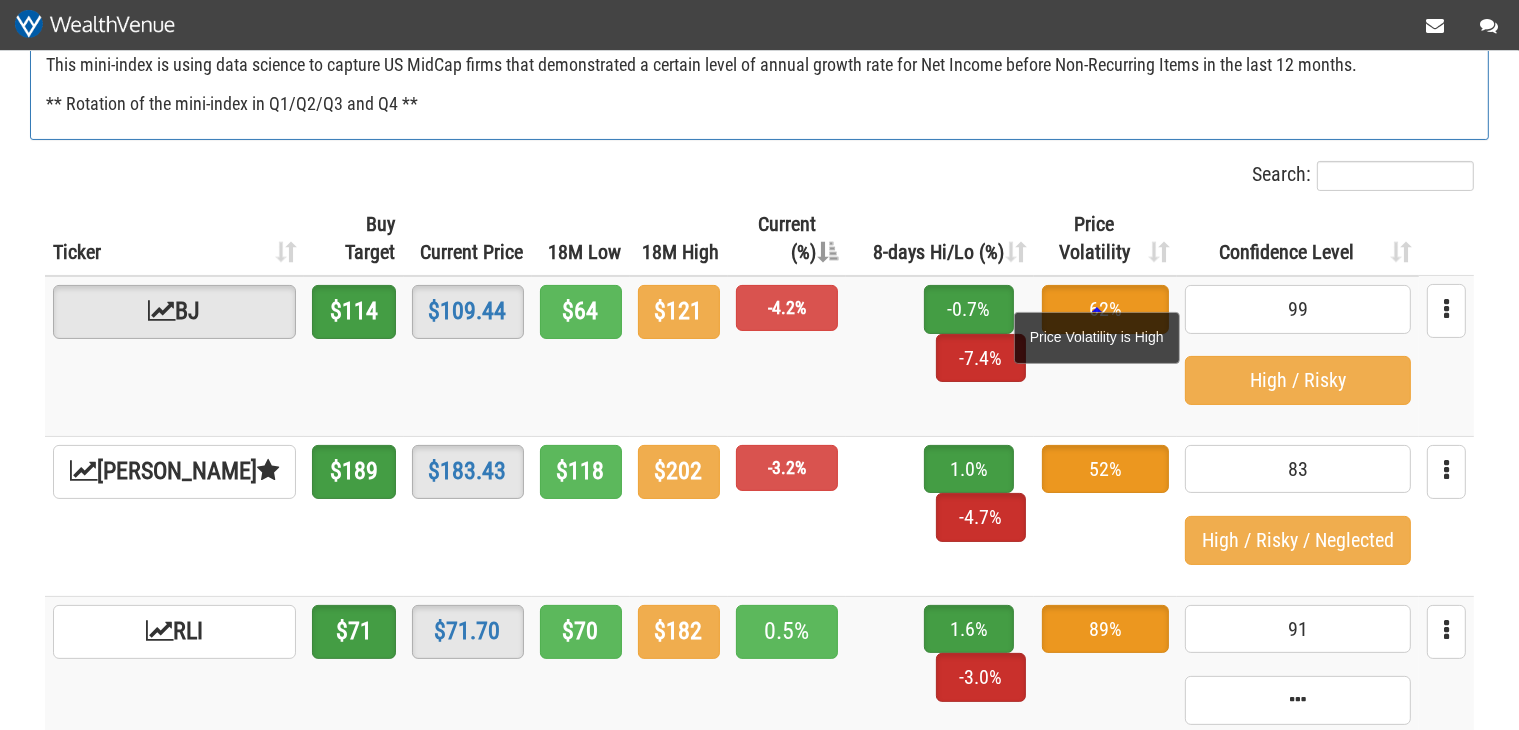 scroll, scrollTop: 0, scrollLeft: 0, axis: both 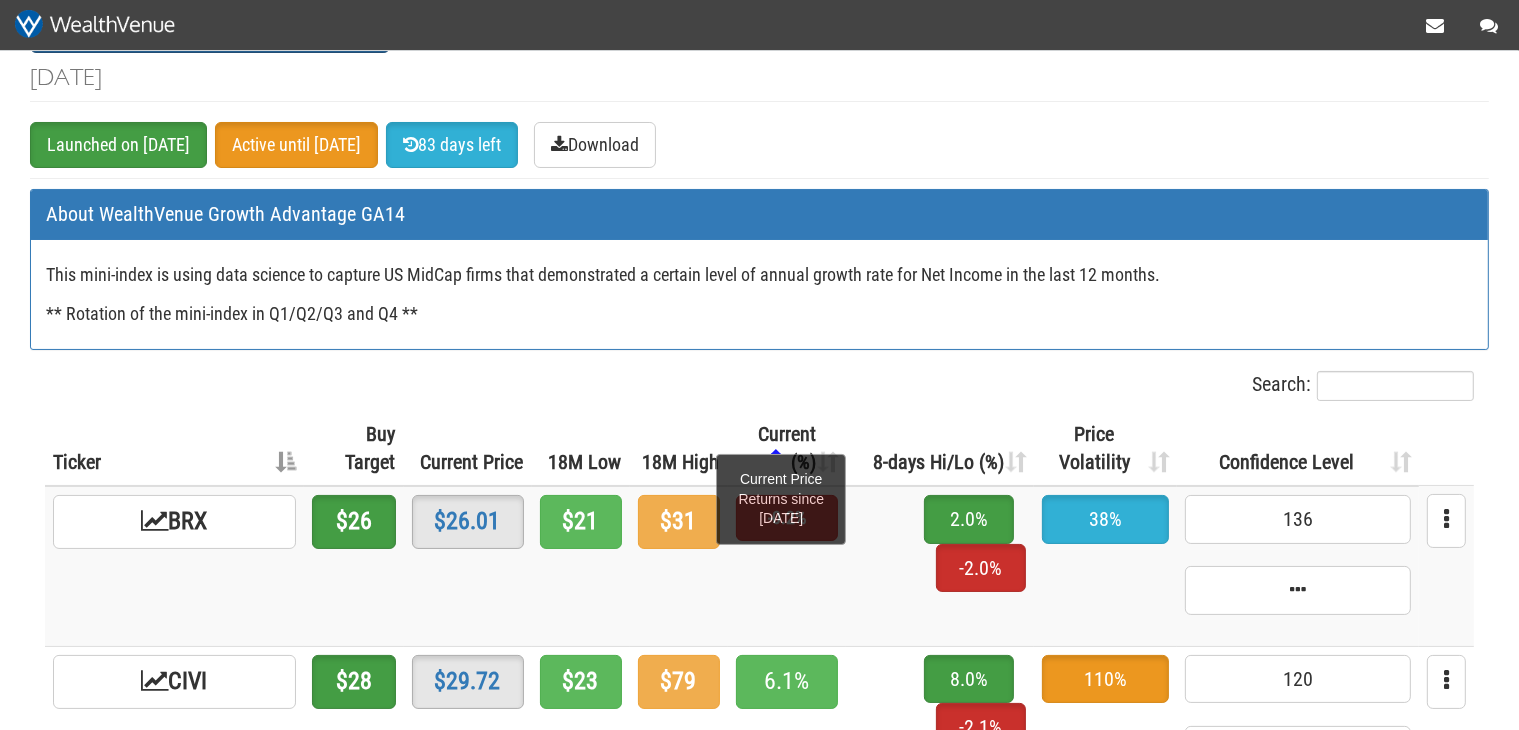 click on "Current (%)" at bounding box center (787, 448) 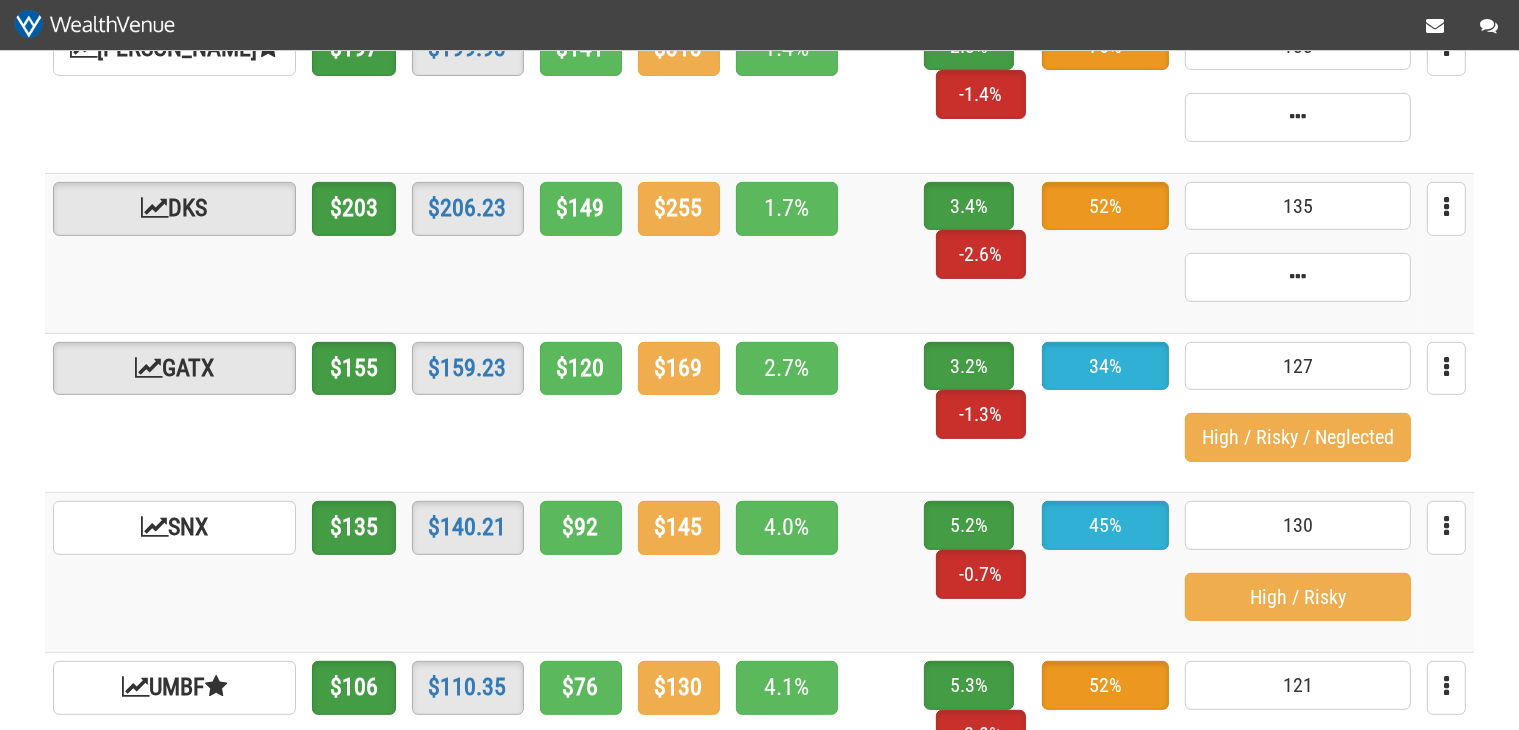 scroll, scrollTop: 1161, scrollLeft: 0, axis: vertical 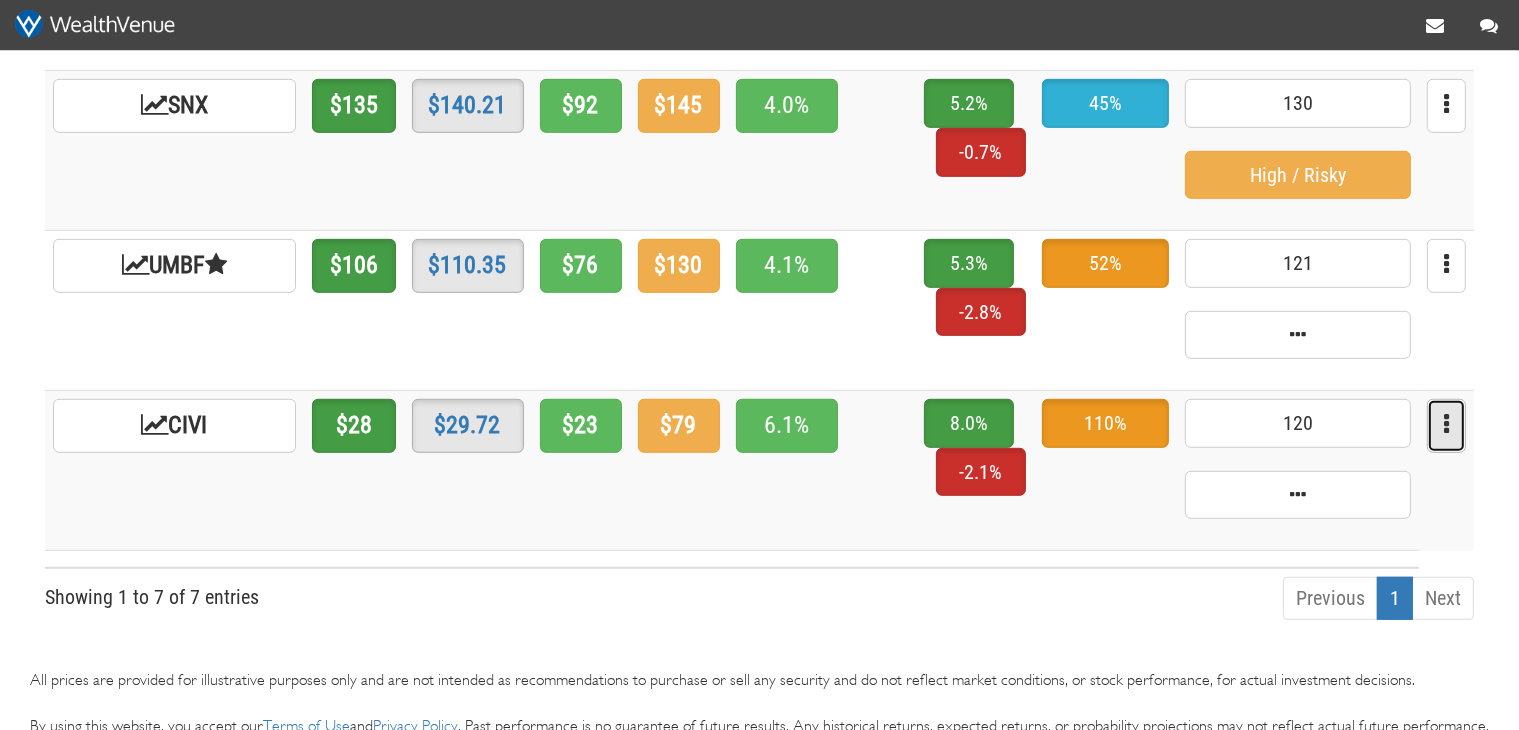 click at bounding box center (1446, 424) 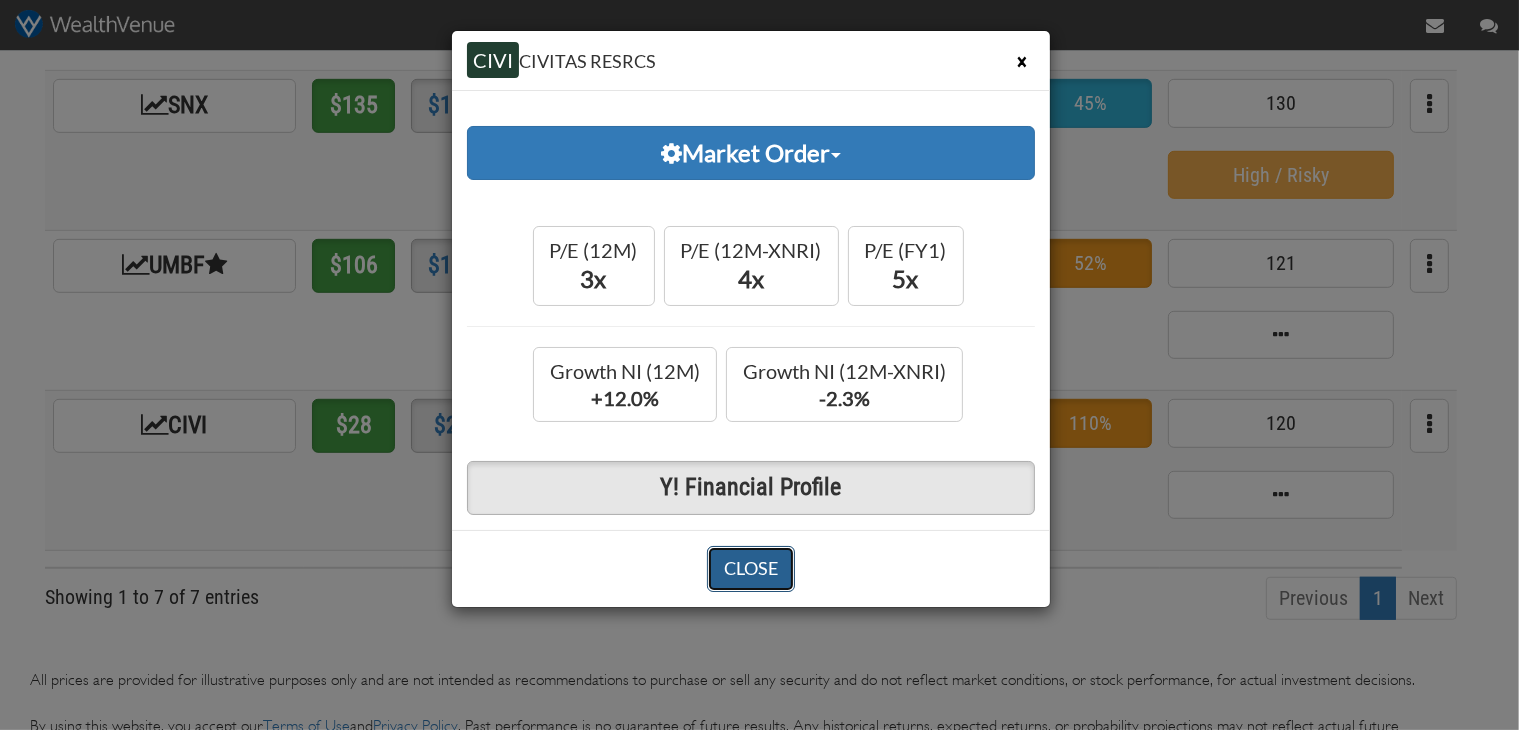 click on "CLOSE" at bounding box center (751, 569) 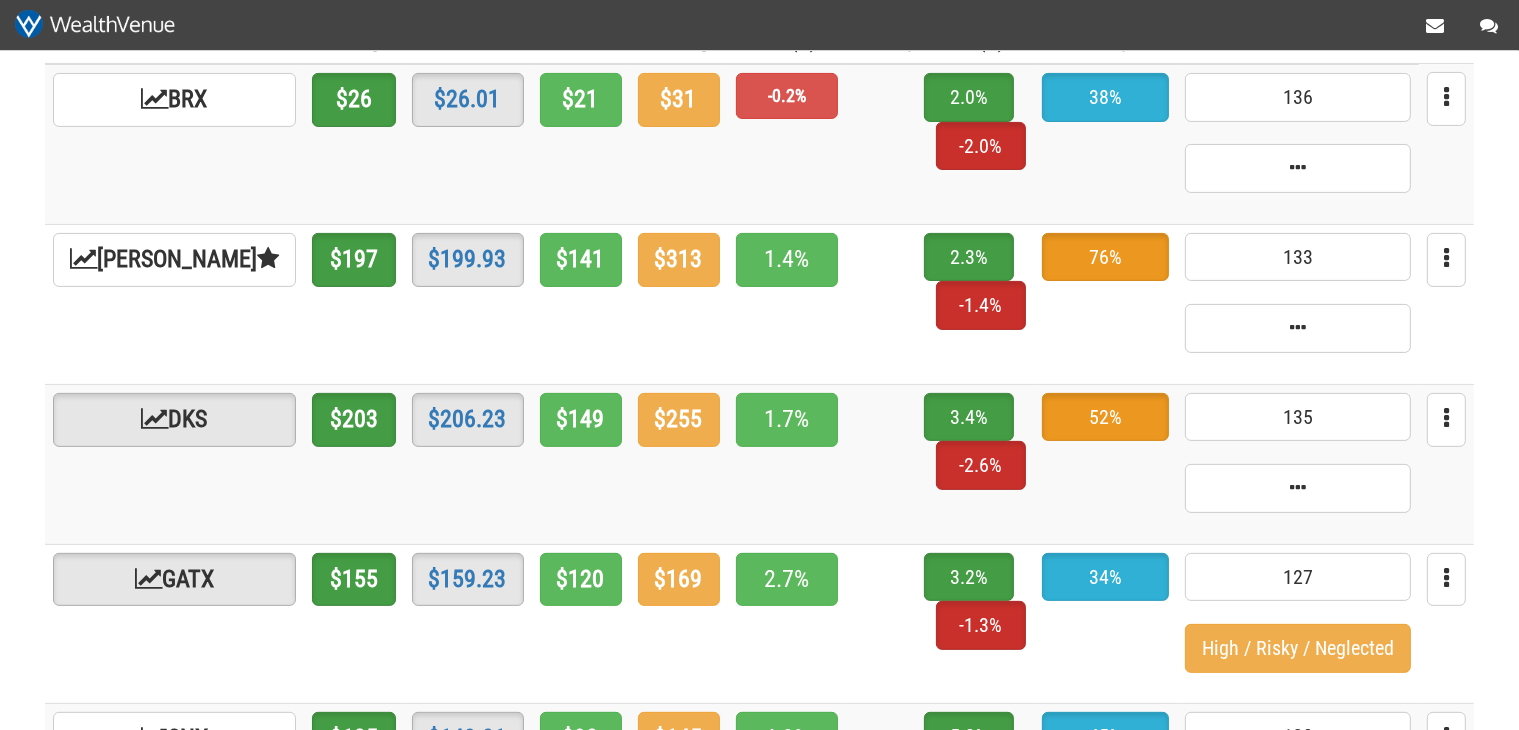 scroll, scrollTop: 0, scrollLeft: 0, axis: both 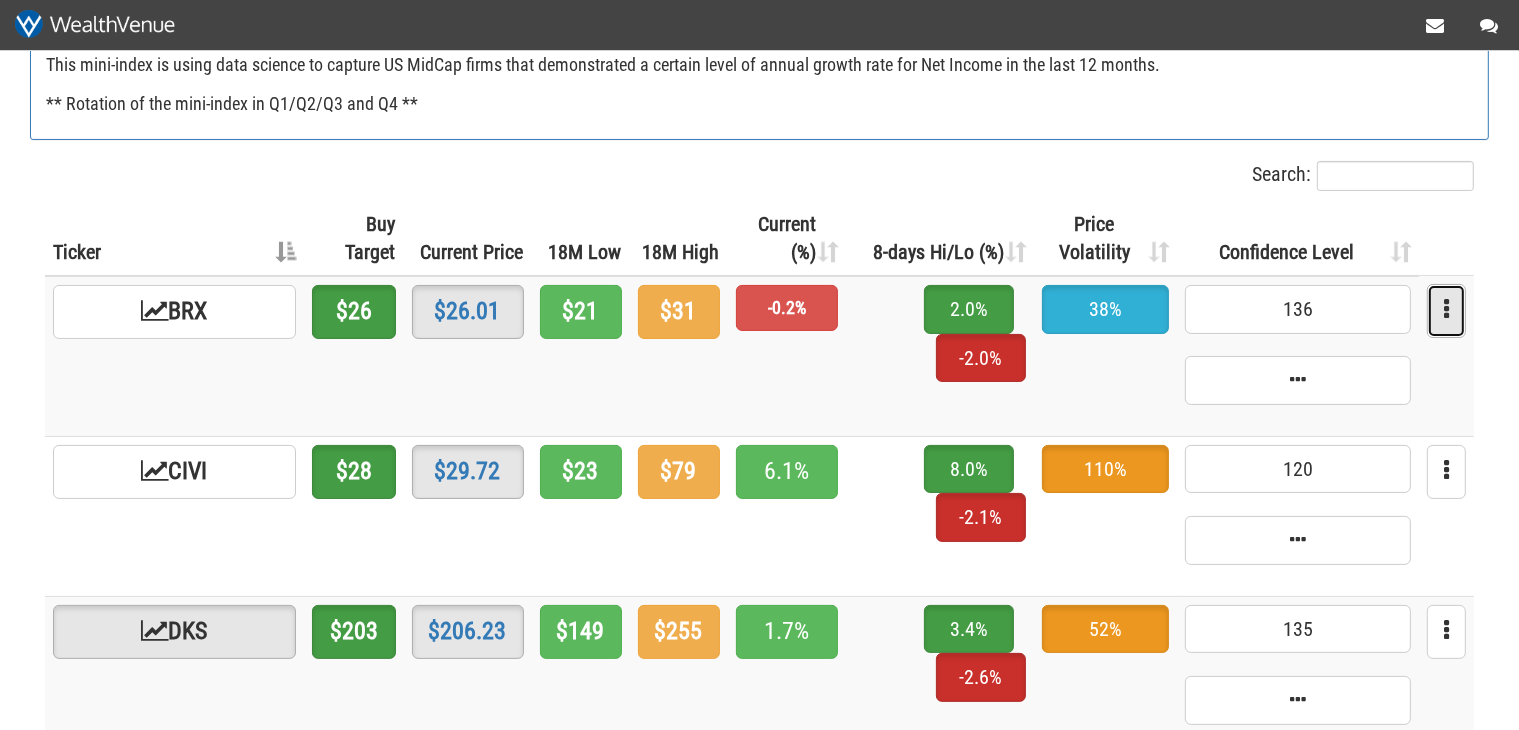 click at bounding box center (1446, 311) 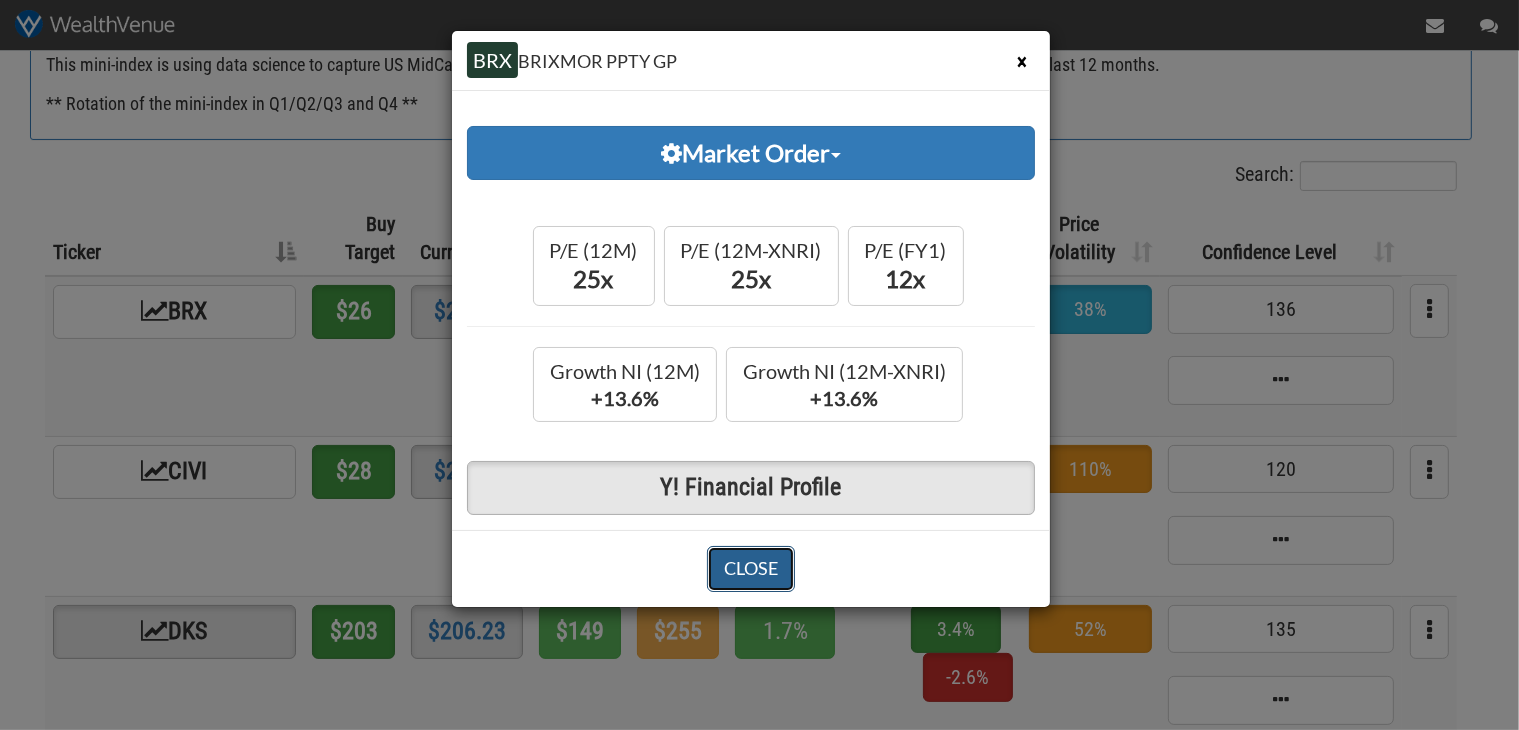 click on "CLOSE" at bounding box center (751, 569) 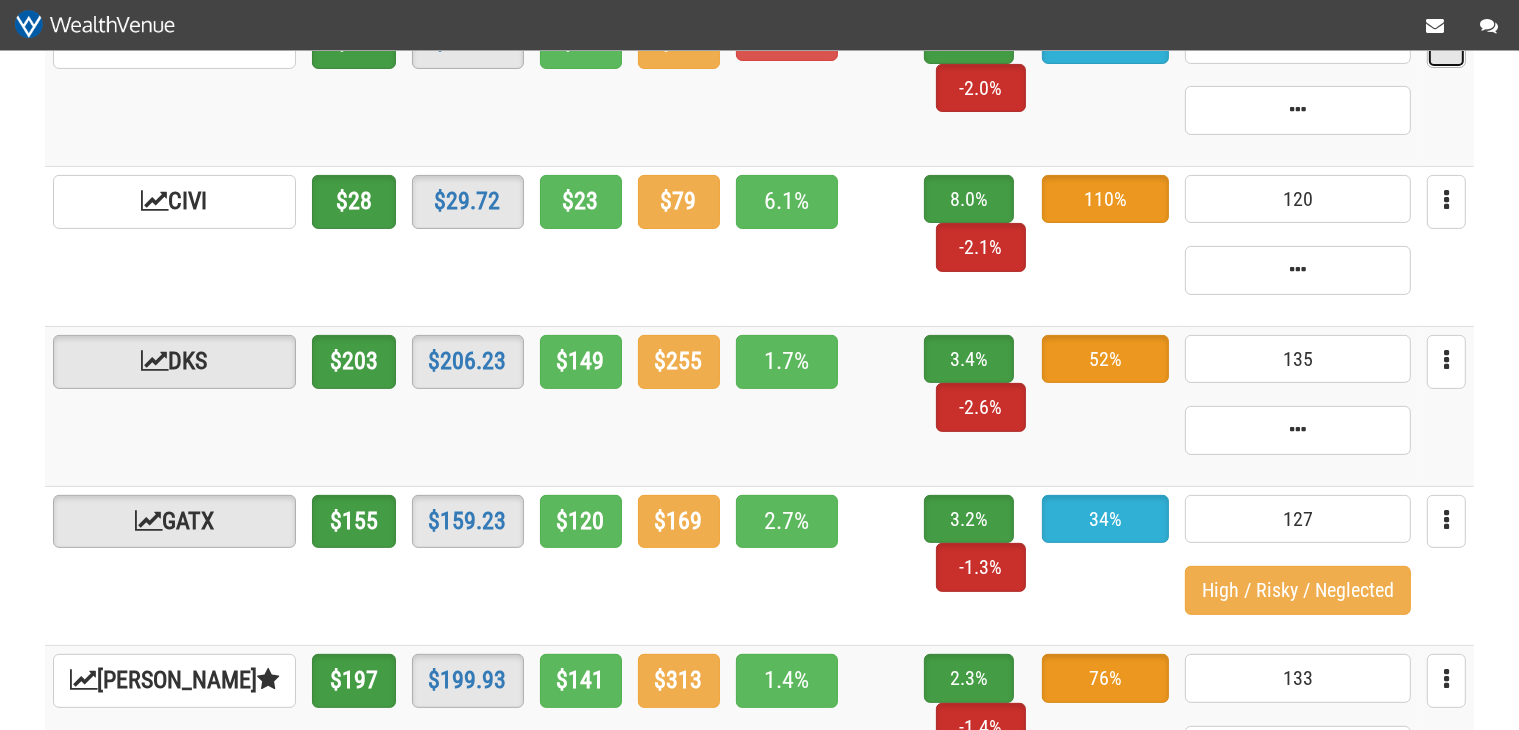 scroll, scrollTop: 633, scrollLeft: 0, axis: vertical 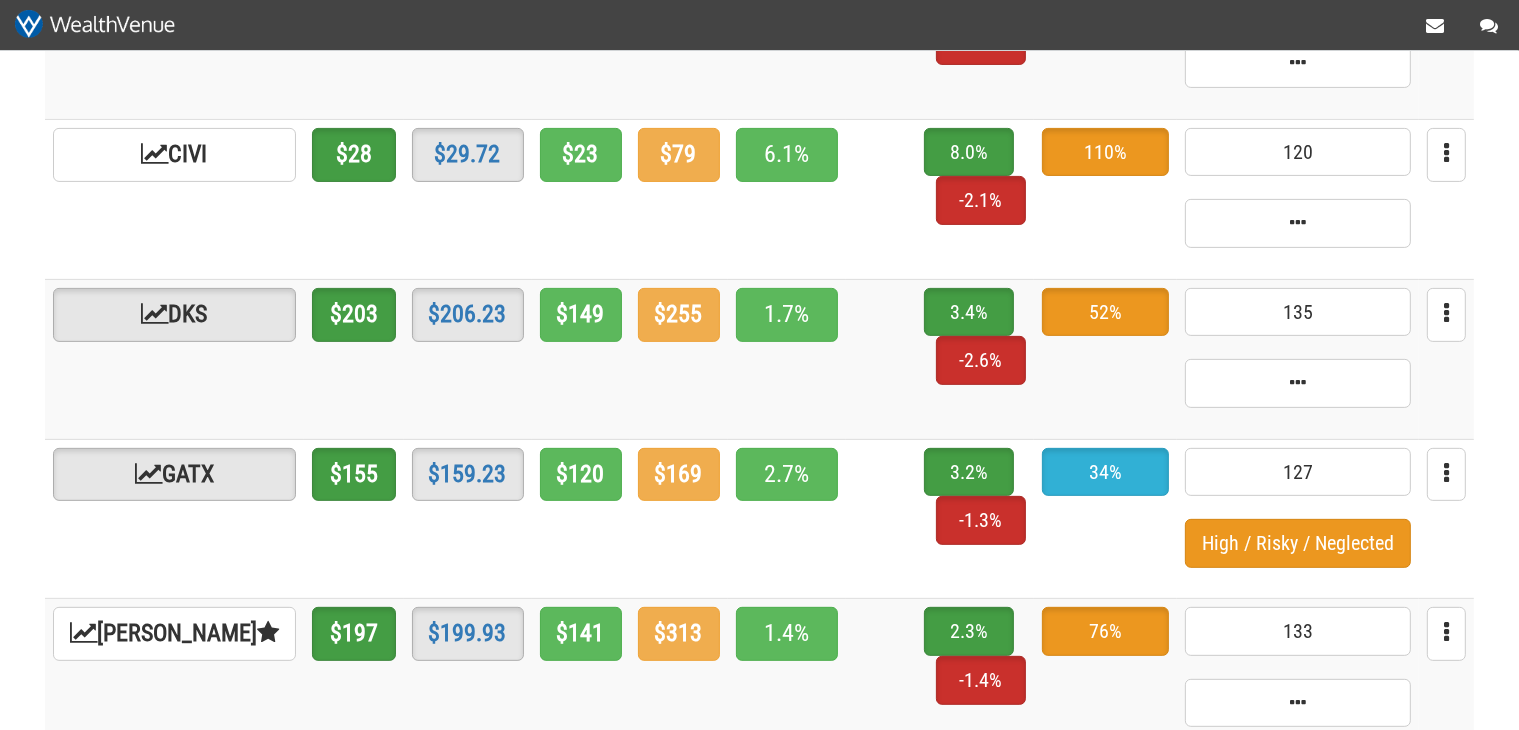 click on "High / Risky / Neglected" at bounding box center [1298, 543] 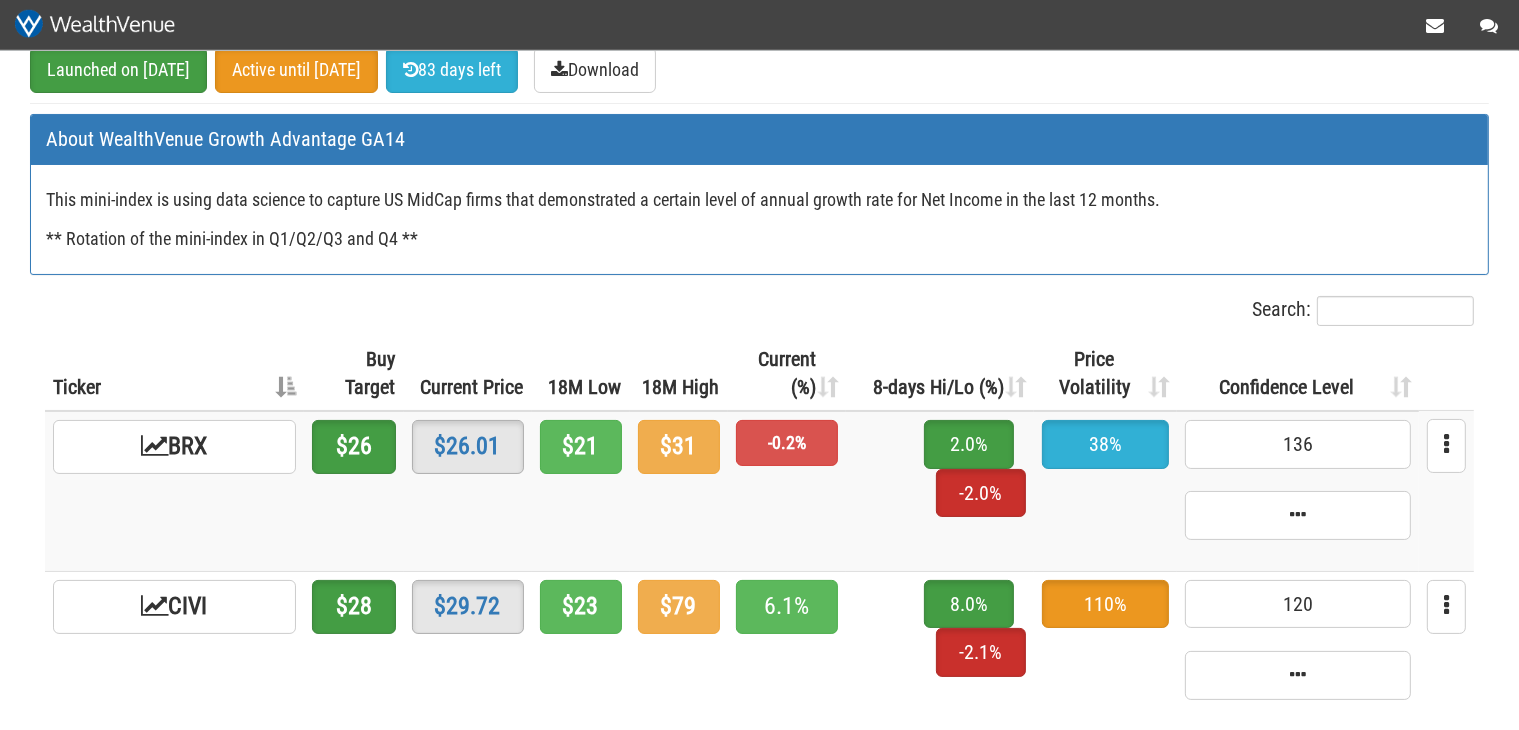 scroll, scrollTop: 105, scrollLeft: 0, axis: vertical 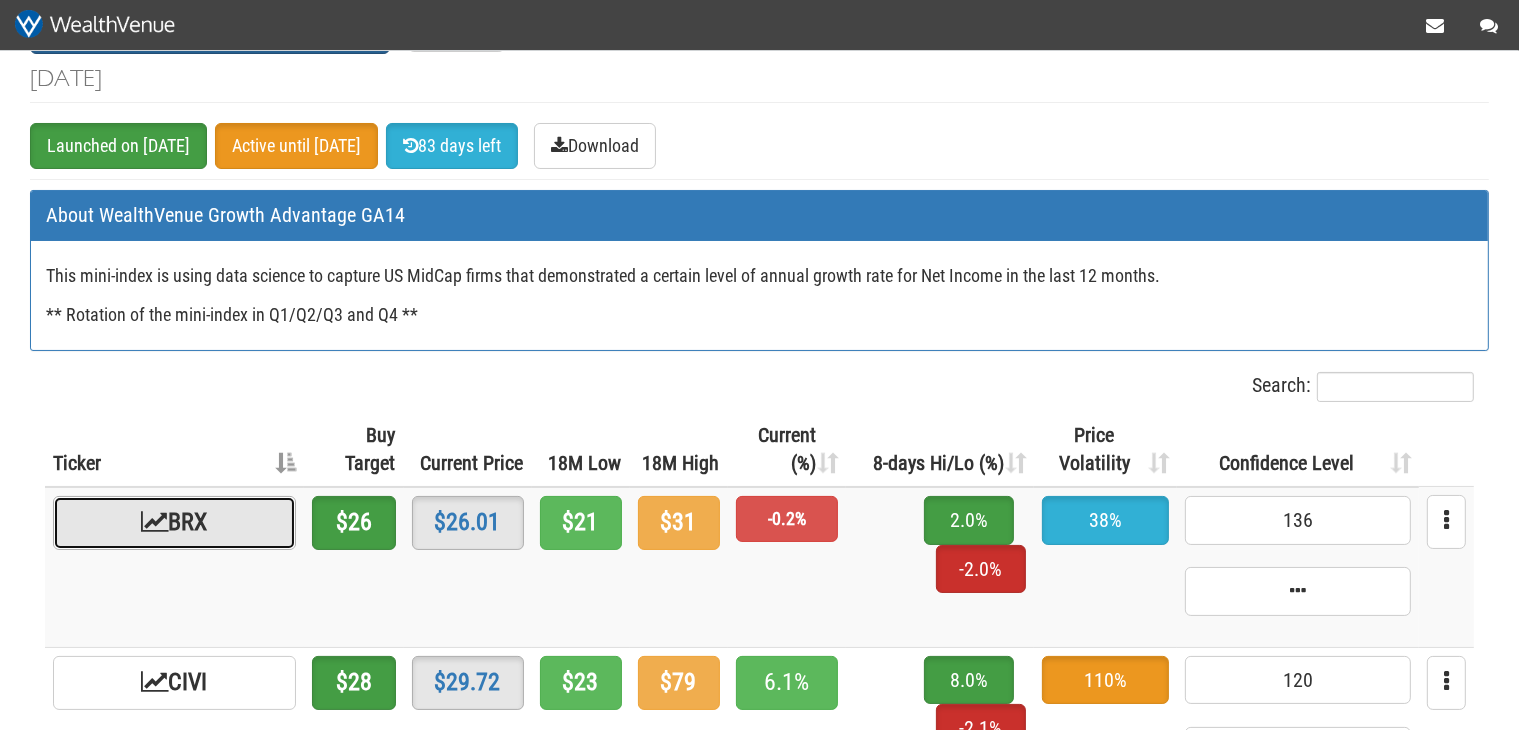 click on "BRX" at bounding box center [174, 523] 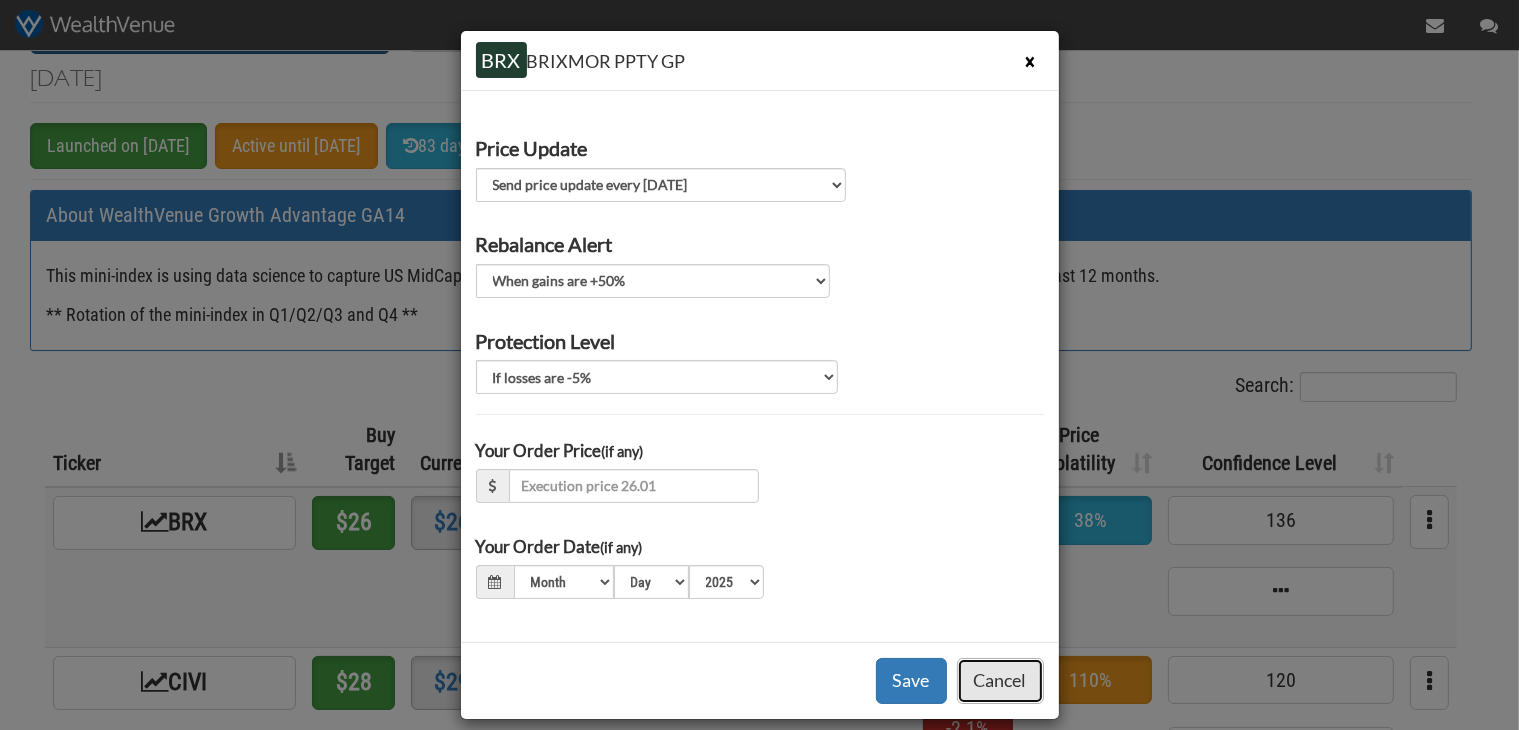 click on "Cancel" at bounding box center (1000, 681) 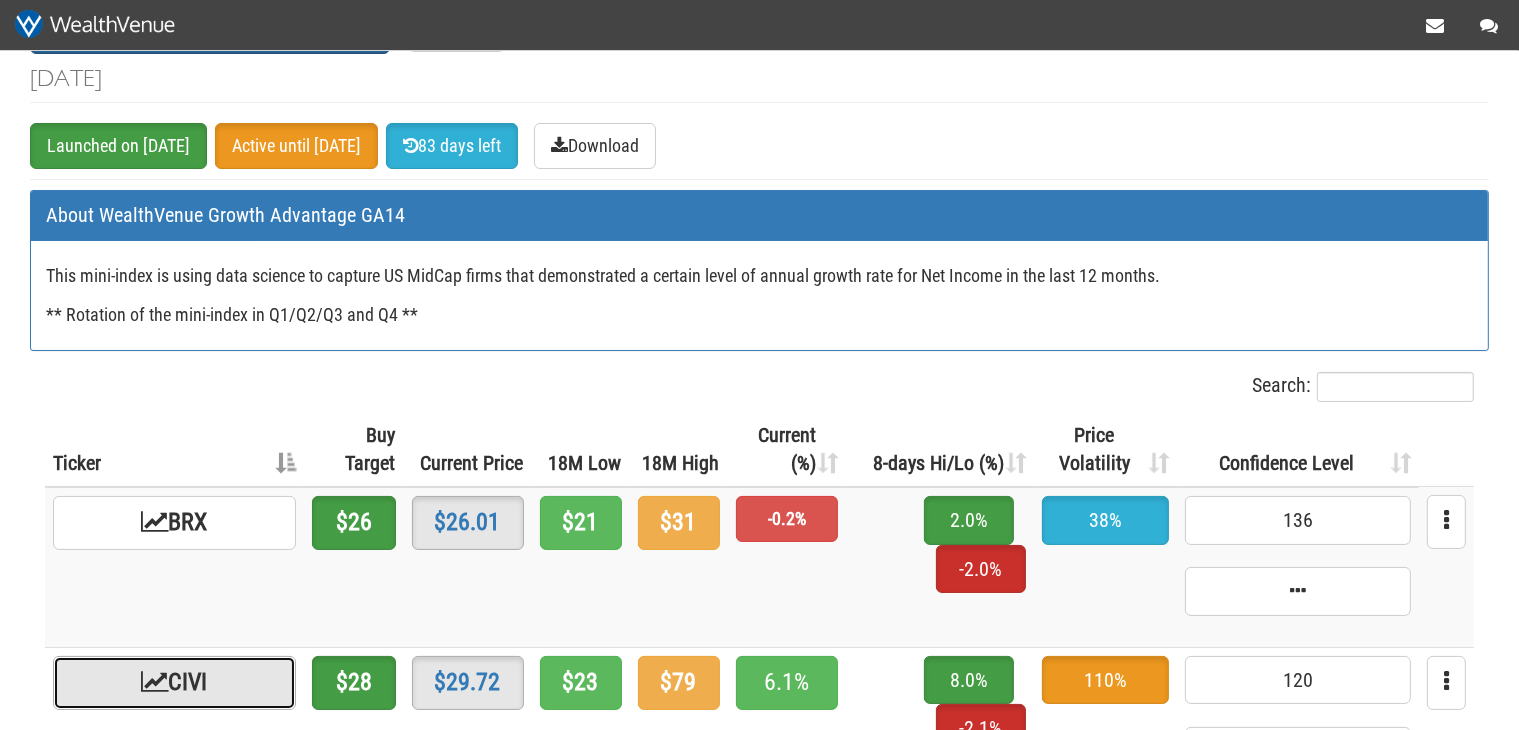 click on "CIVI" at bounding box center [174, 683] 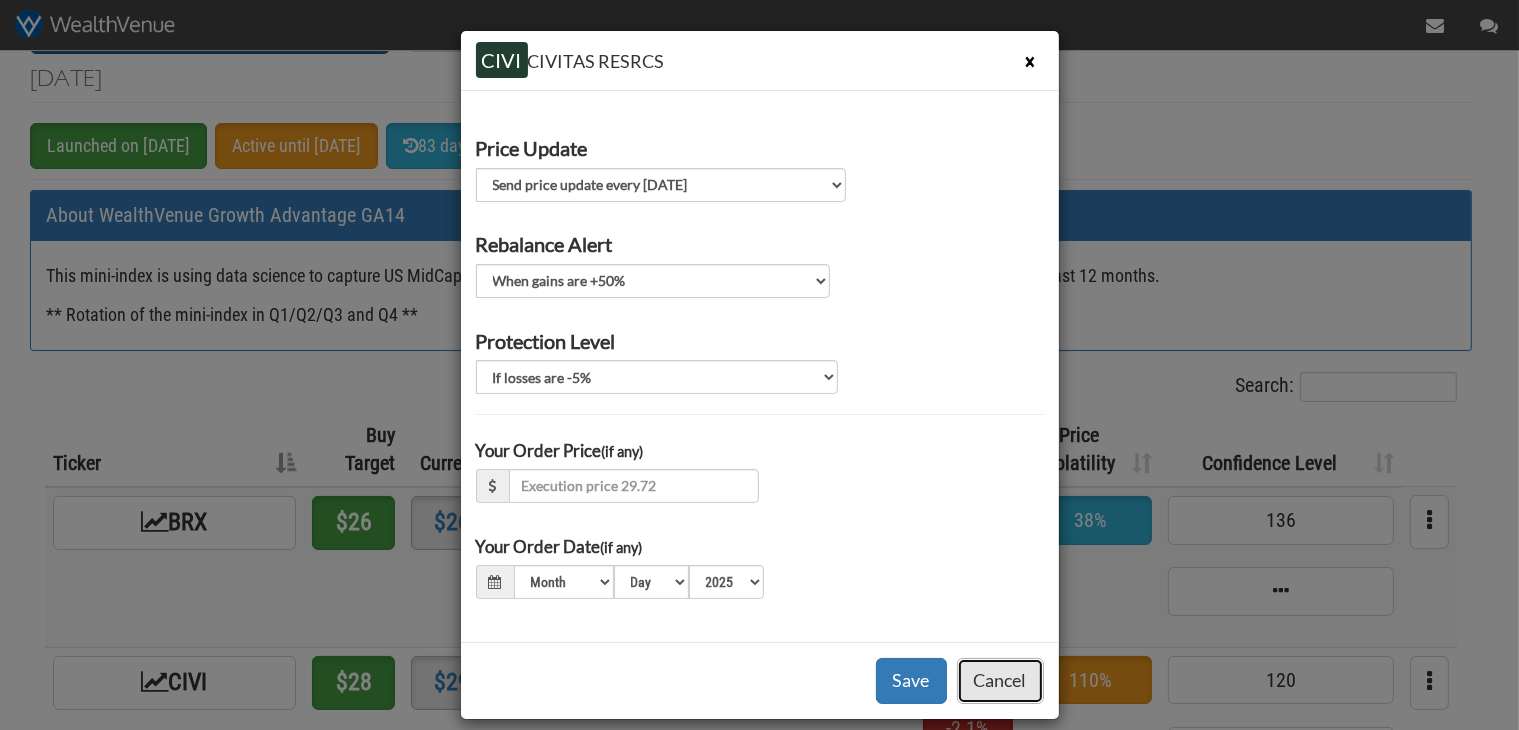 click on "Cancel" at bounding box center (1000, 681) 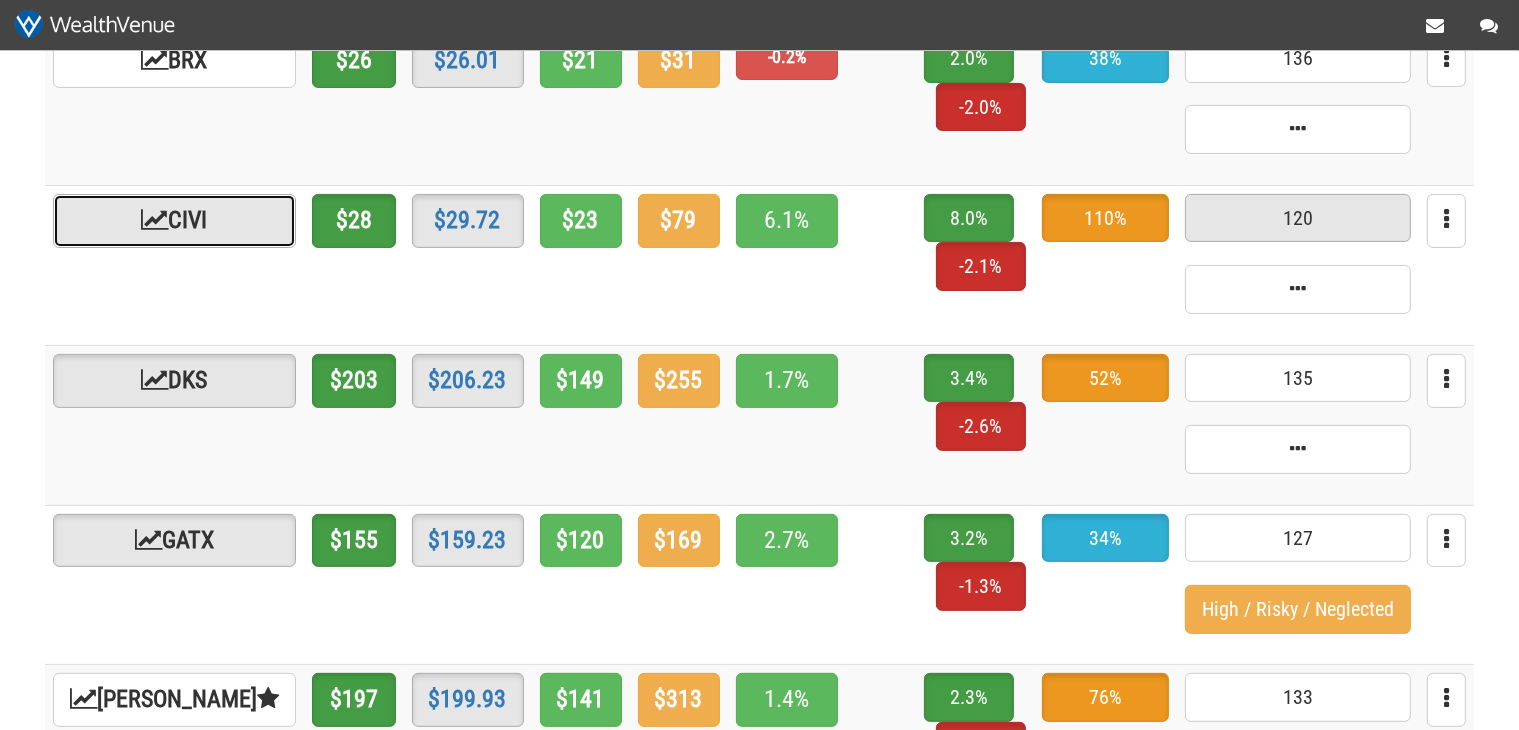 scroll, scrollTop: 528, scrollLeft: 0, axis: vertical 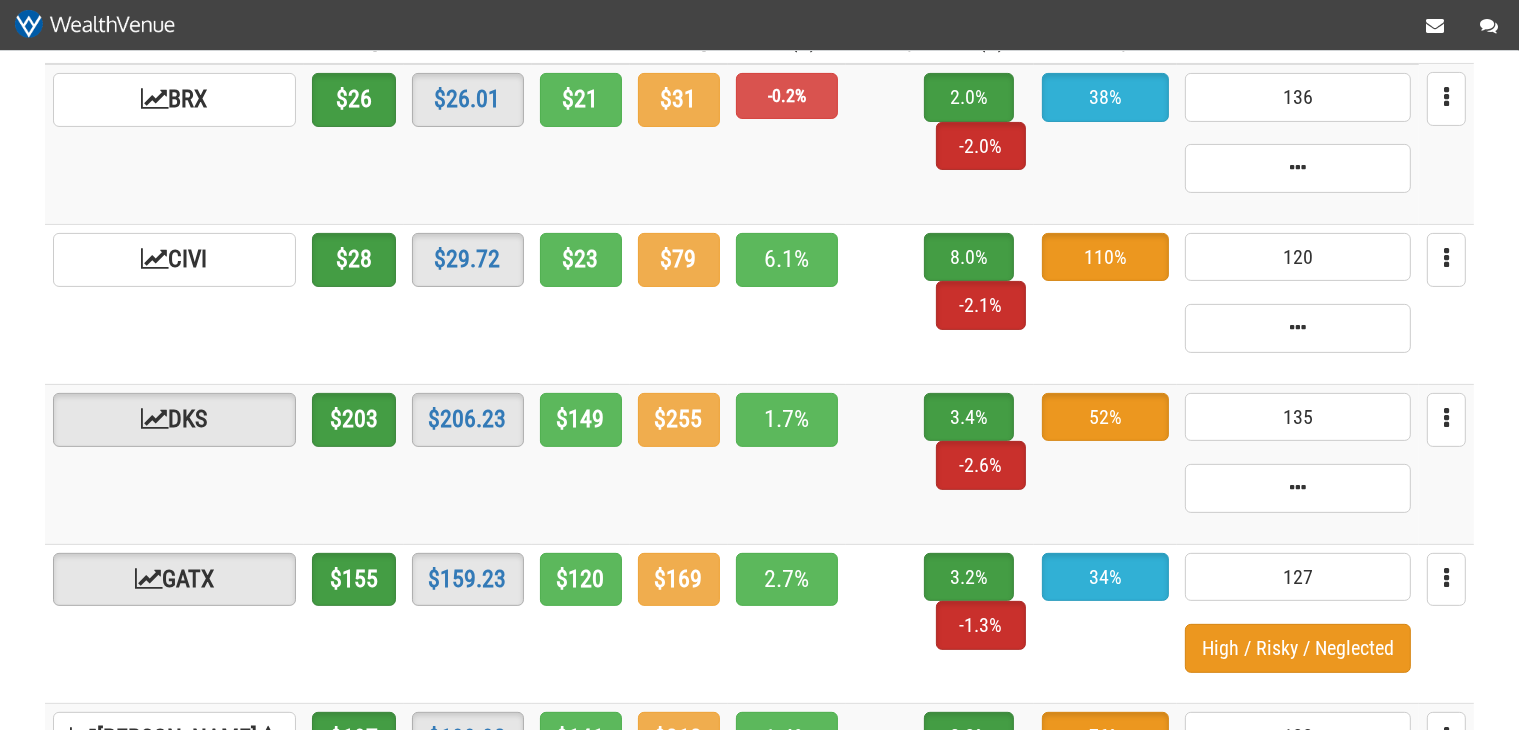 click on "High / Risky / Neglected" at bounding box center (1298, 648) 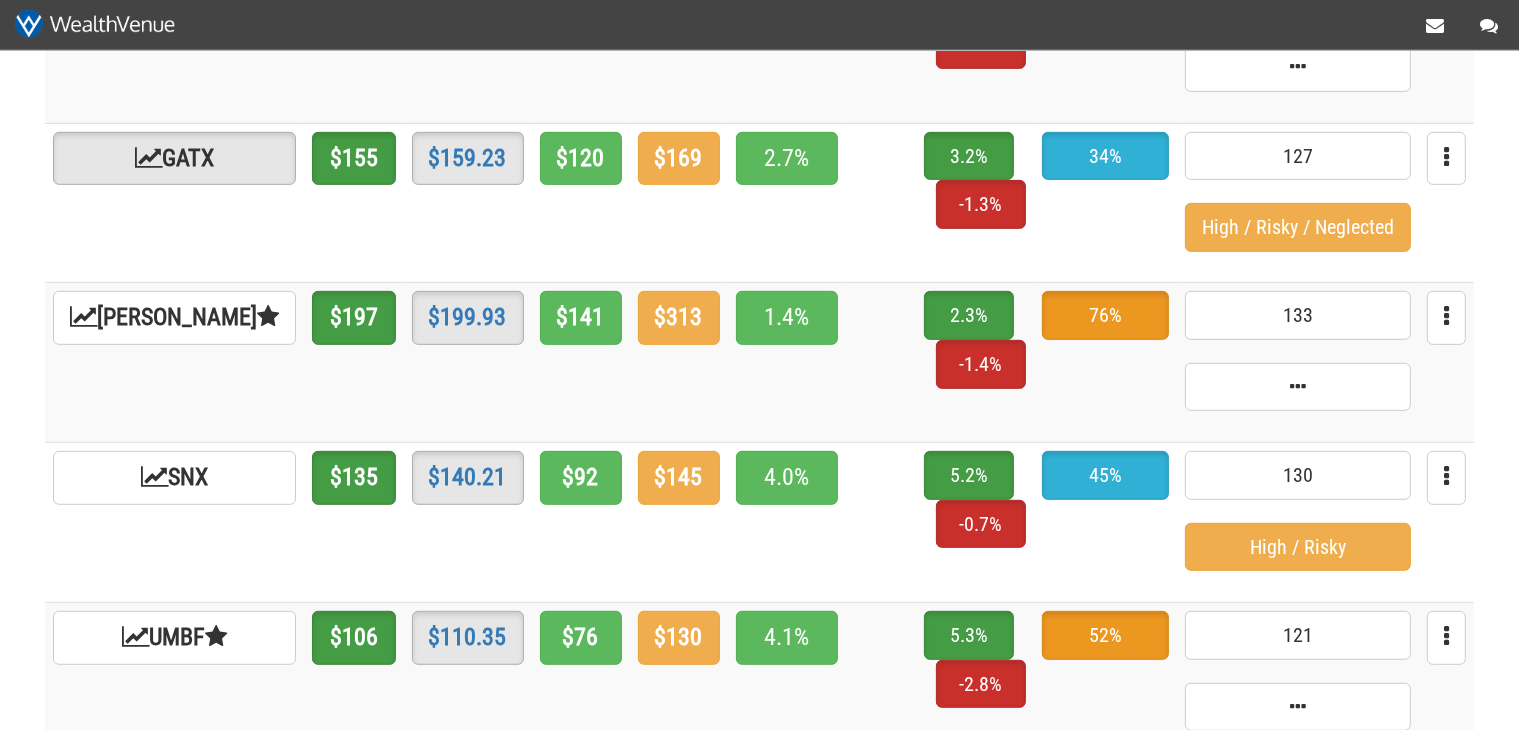 scroll, scrollTop: 950, scrollLeft: 0, axis: vertical 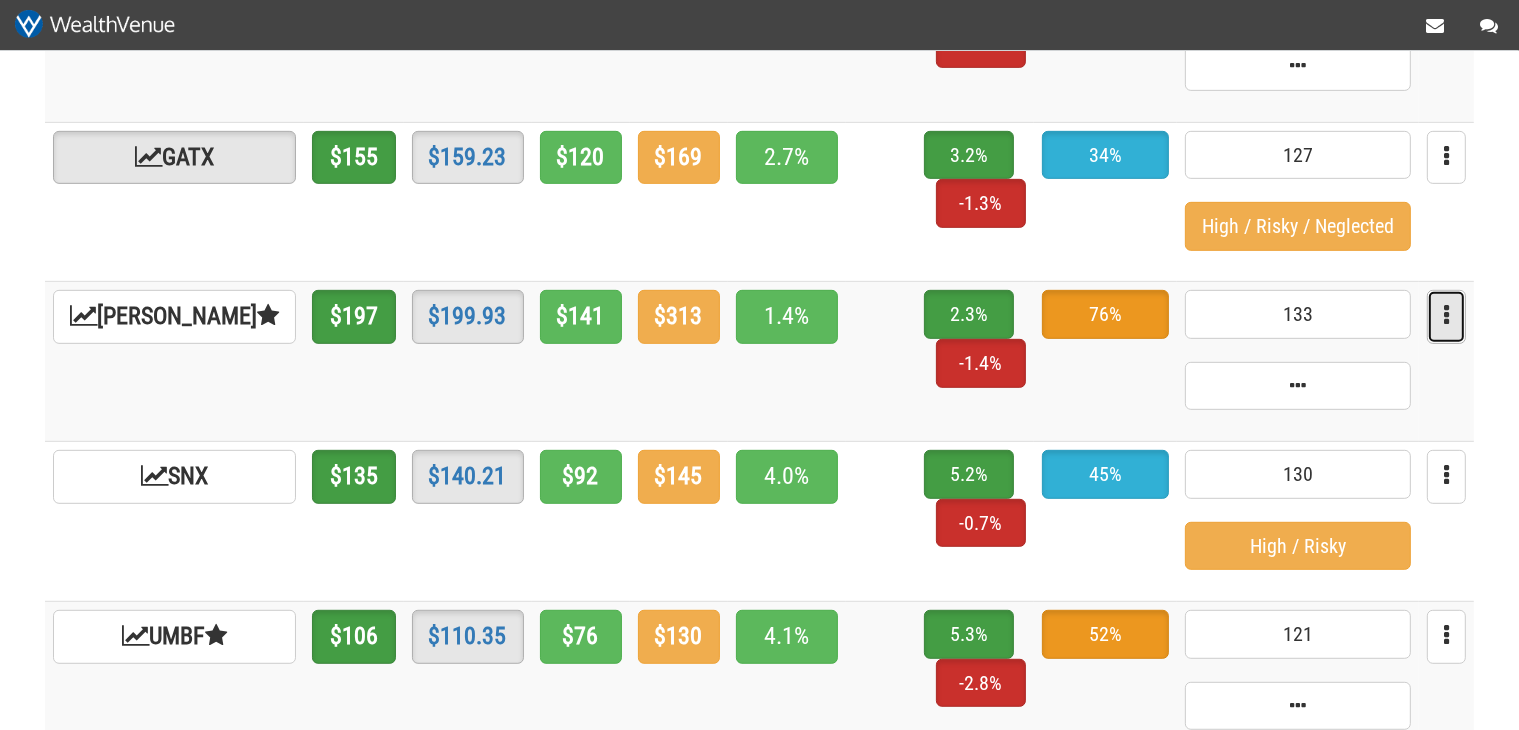 click at bounding box center [1446, 317] 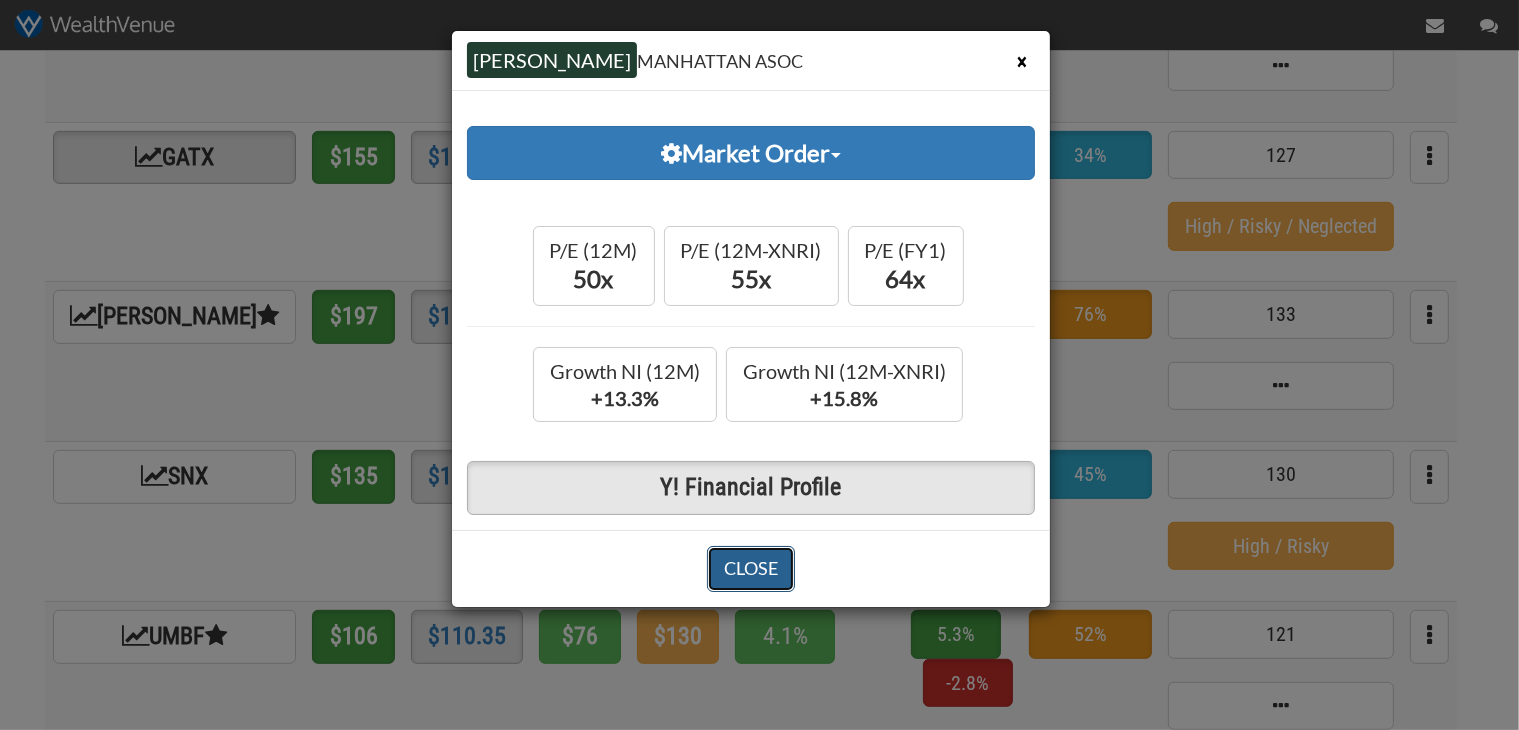 click on "CLOSE" at bounding box center (751, 569) 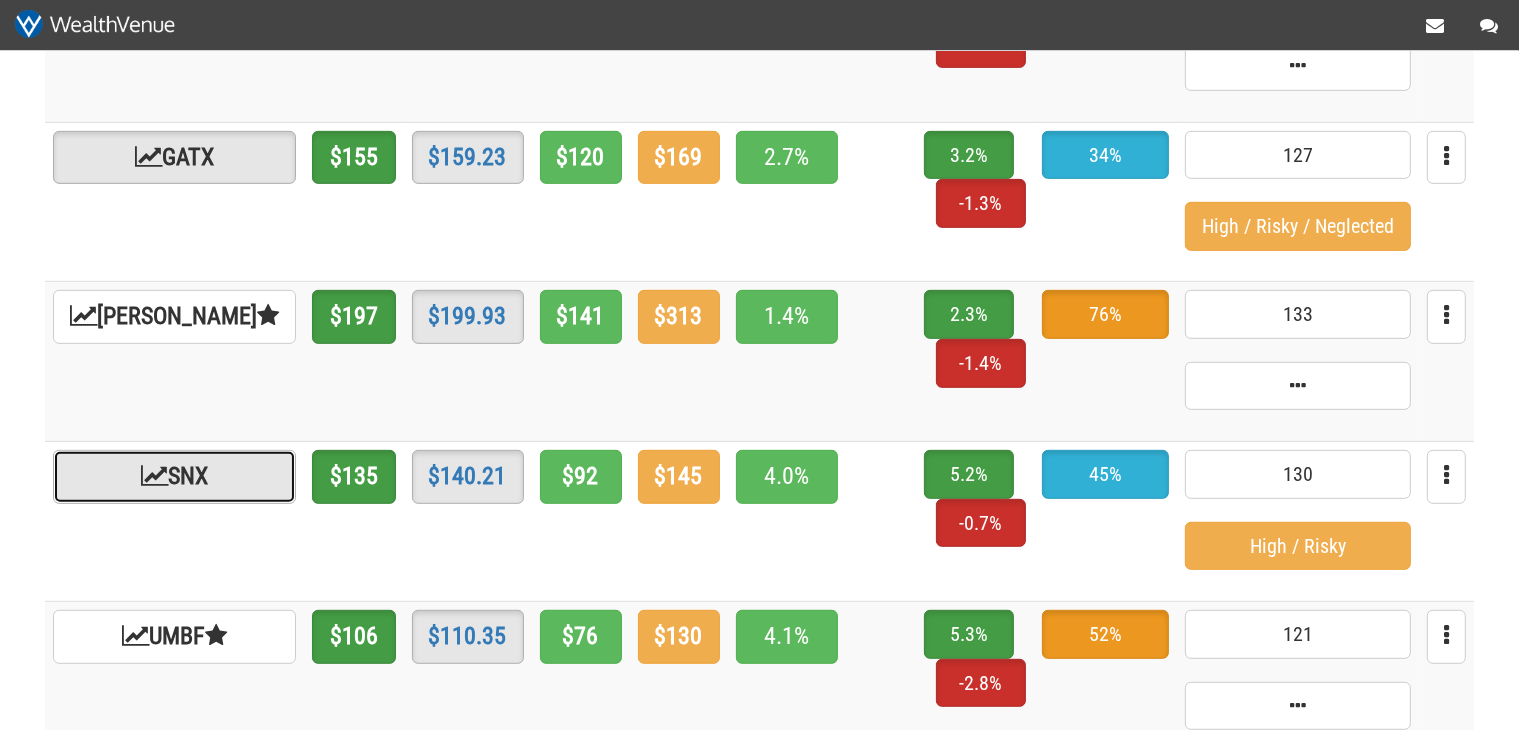 click on "SNX" at bounding box center [174, 477] 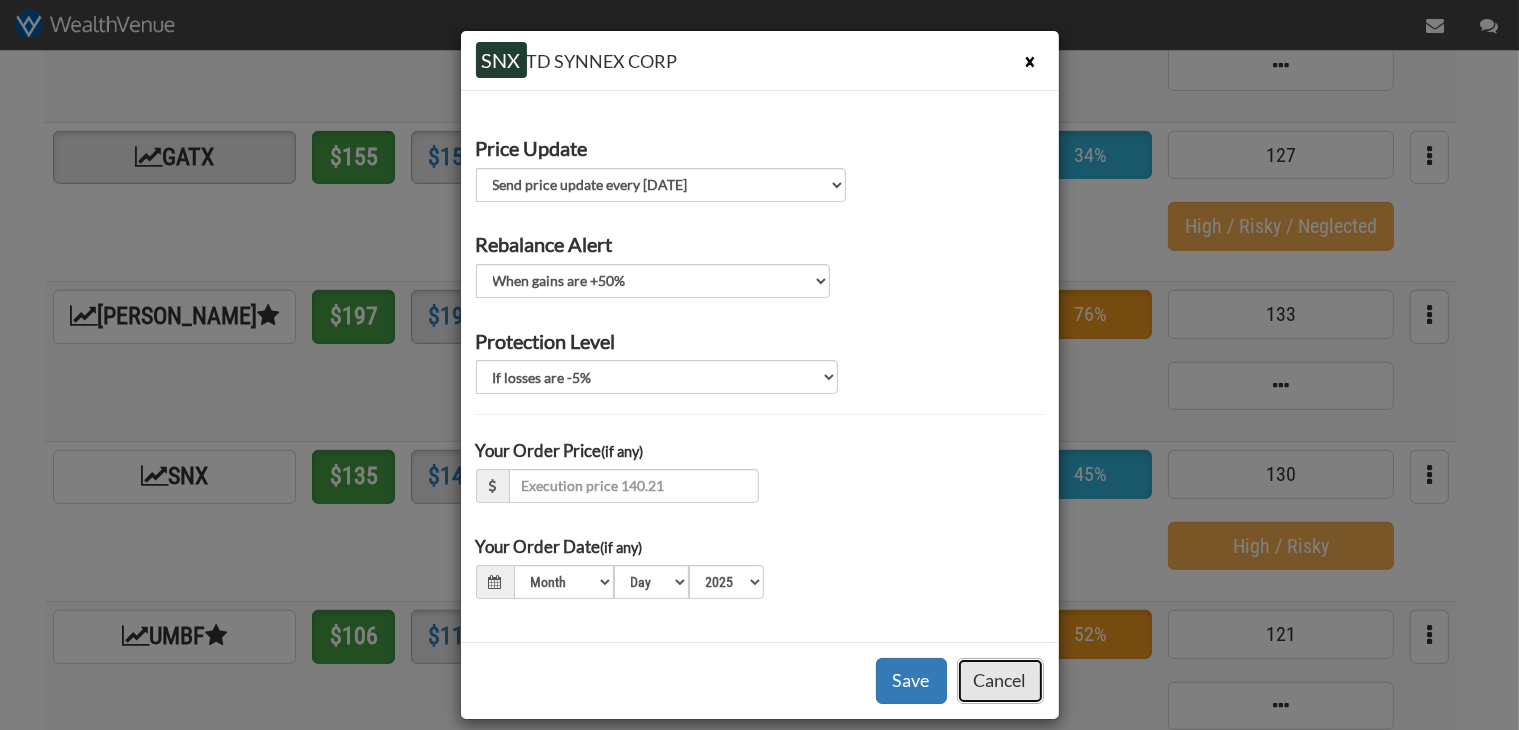 click on "Cancel" at bounding box center [1000, 681] 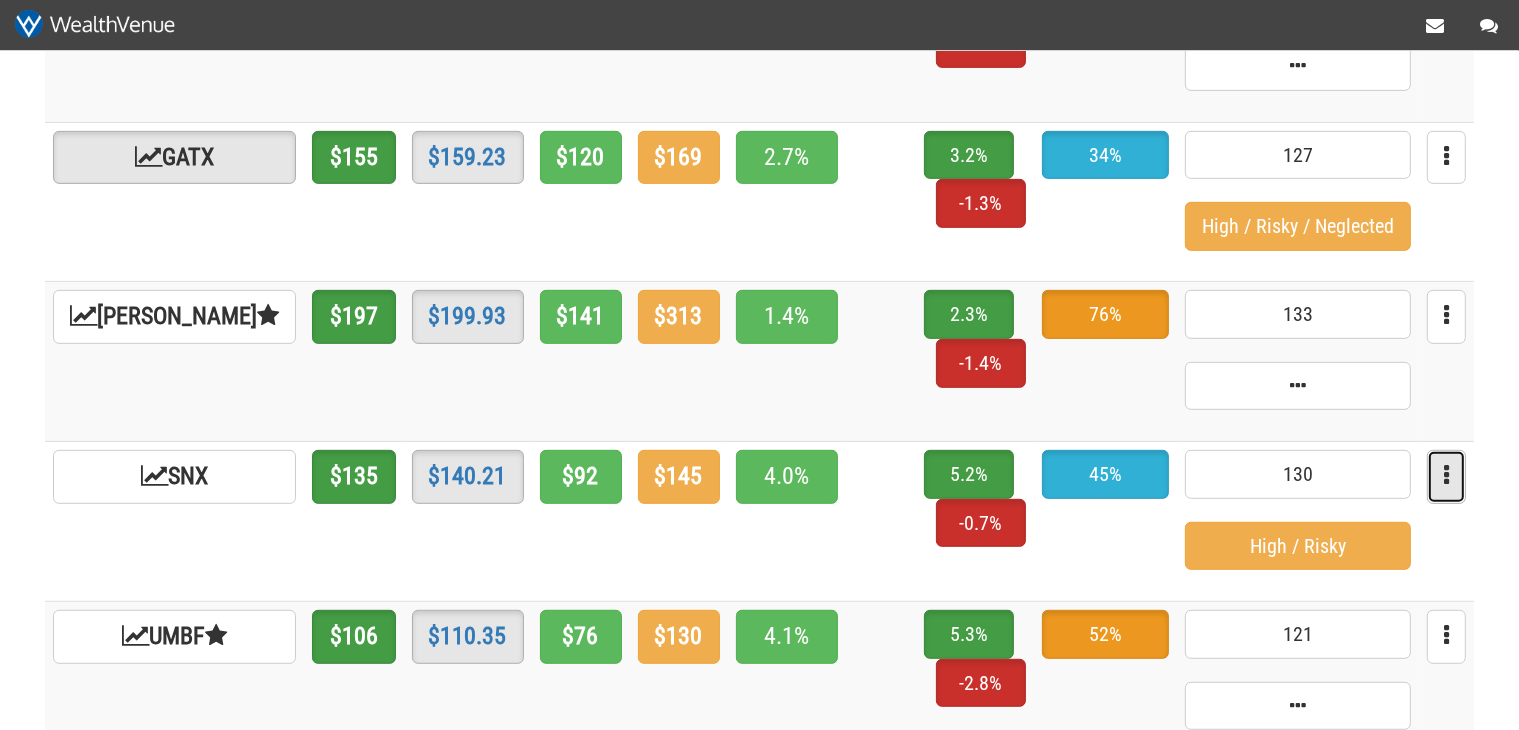 click at bounding box center (1446, 477) 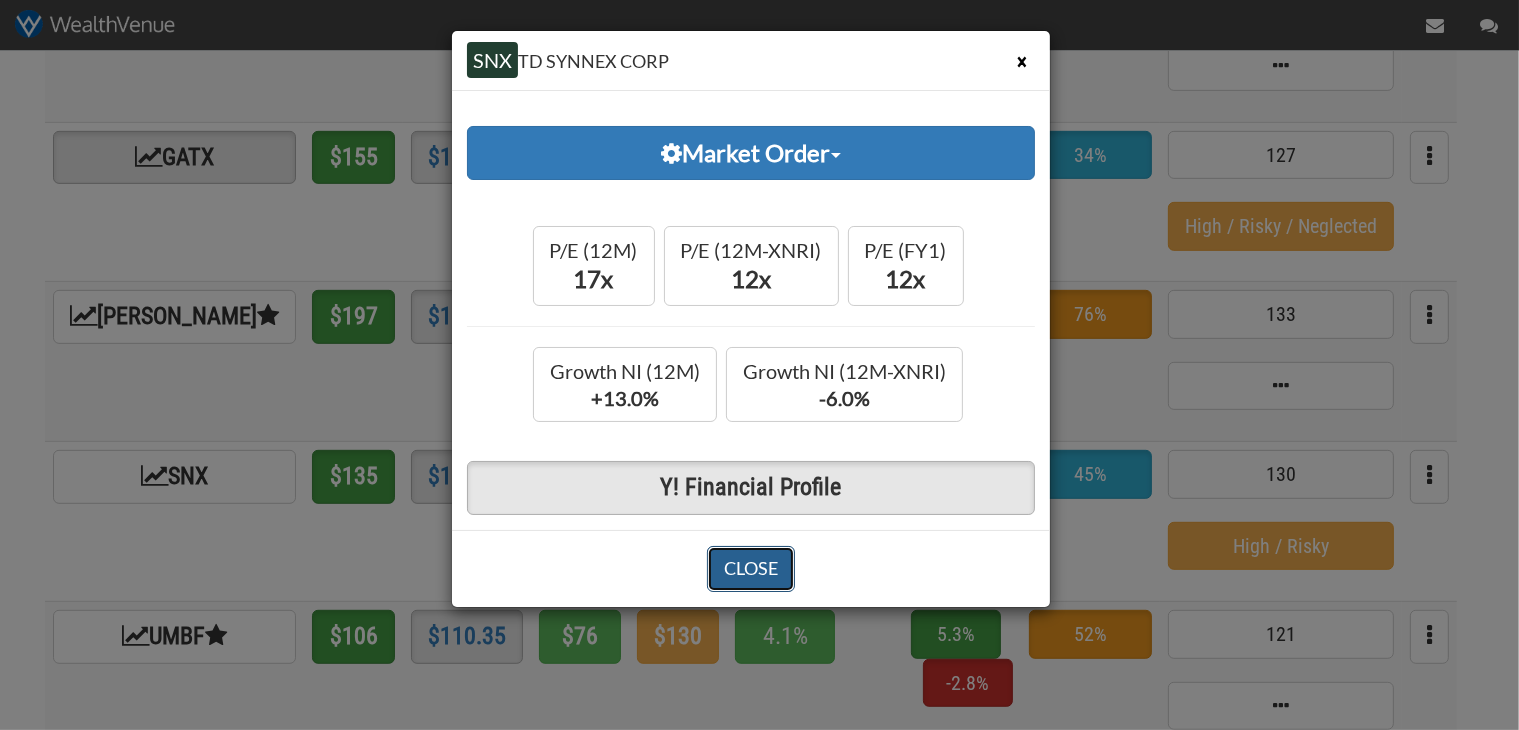 click on "CLOSE" at bounding box center [751, 569] 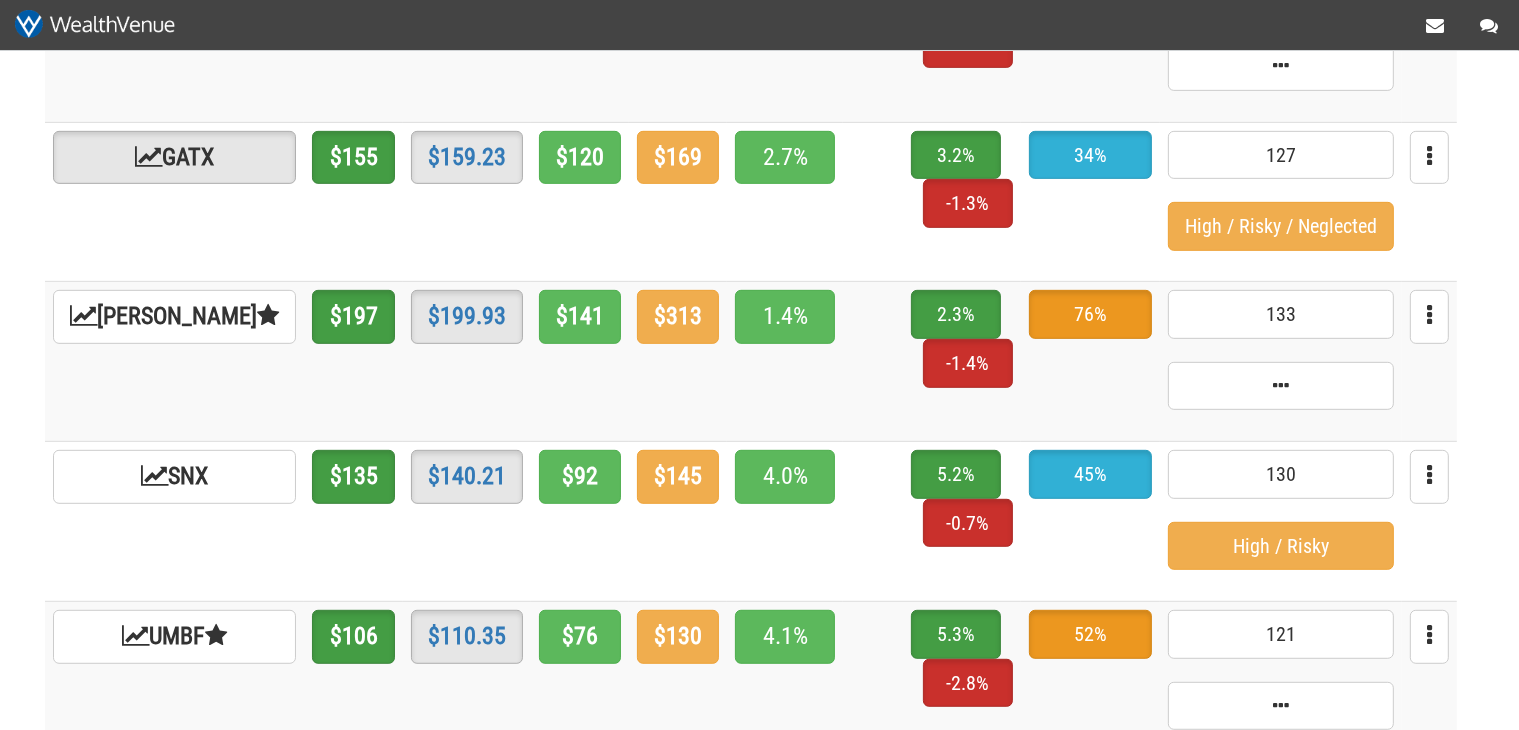 click on "×
BRX    BRIXMOR PPTY GP
Market Order
Target Buy  $26
Call / Put Strike  $26 (ATM)
$26 (OTM)
P/E (12M)  25x
P/E (12M-XNRI)  25x
P/E (FY1)  12x
Growth NI (12M)    +13.6%
Growth NI (12M-XNRI)    +13.6%
Y! Financial Profile
CLOSE
×
BRX    BRIXMOR PPTY GP
Price Update
Send price update every Tuesday
Send price update at end of month
Do not send price update
01" at bounding box center [751, 183] 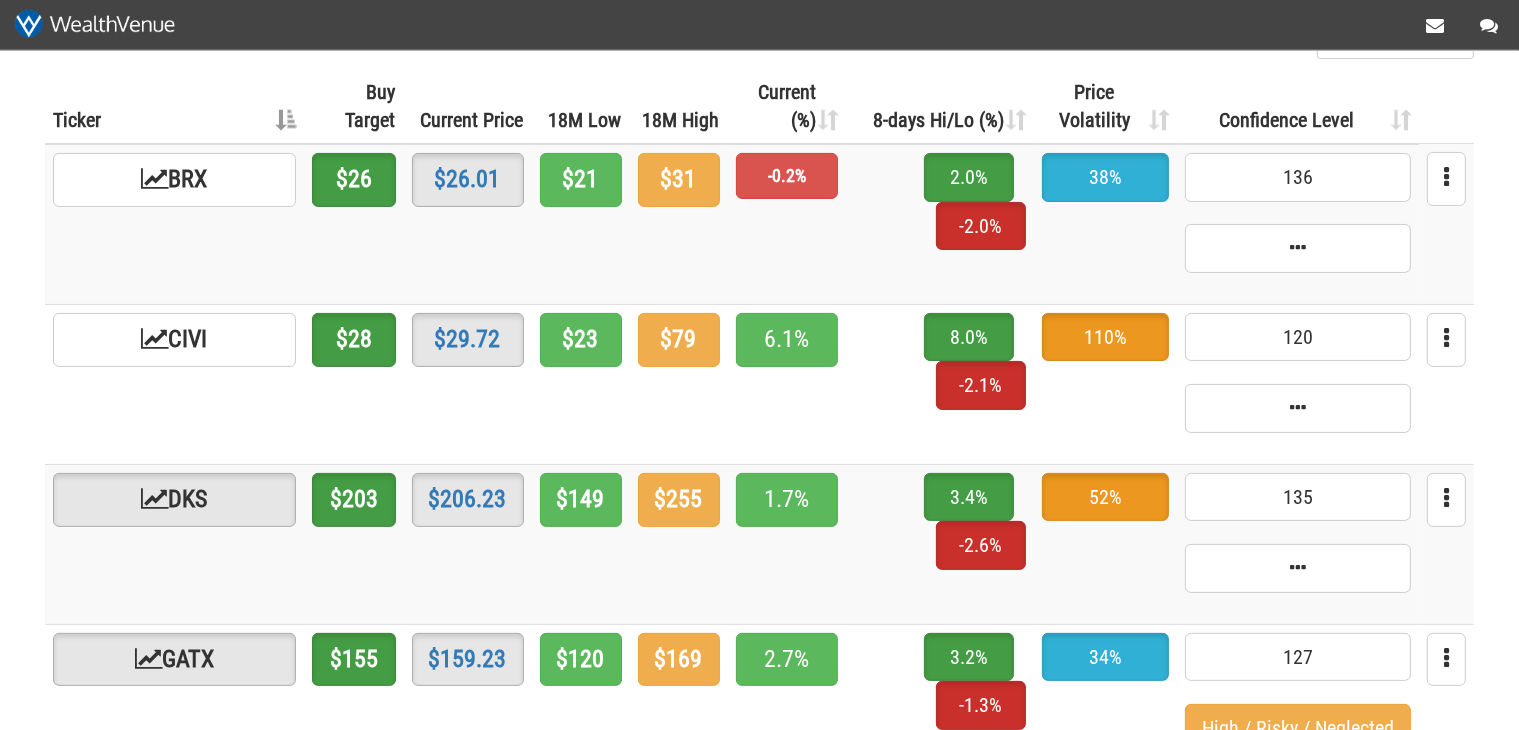 scroll, scrollTop: 0, scrollLeft: 0, axis: both 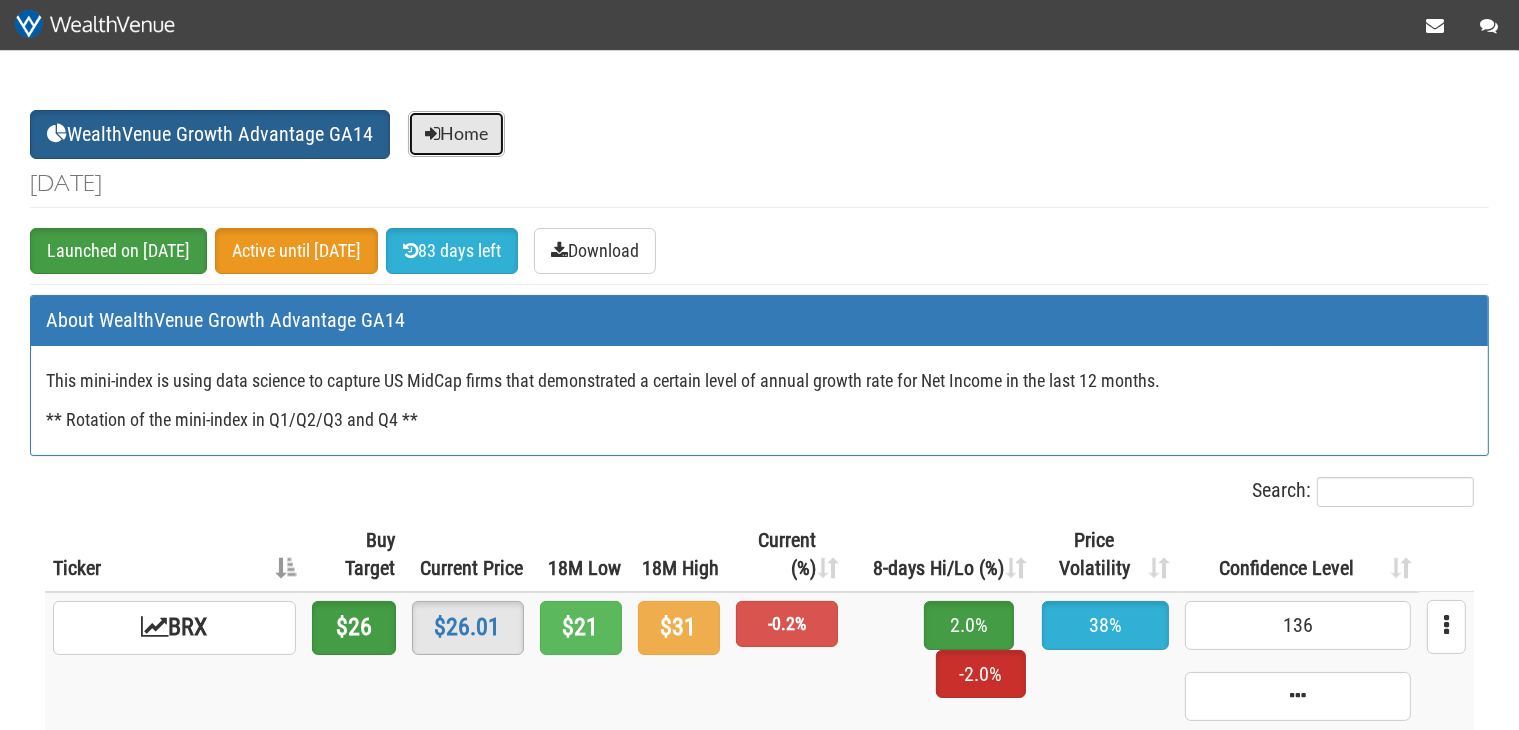 click on "Home" at bounding box center (456, 134) 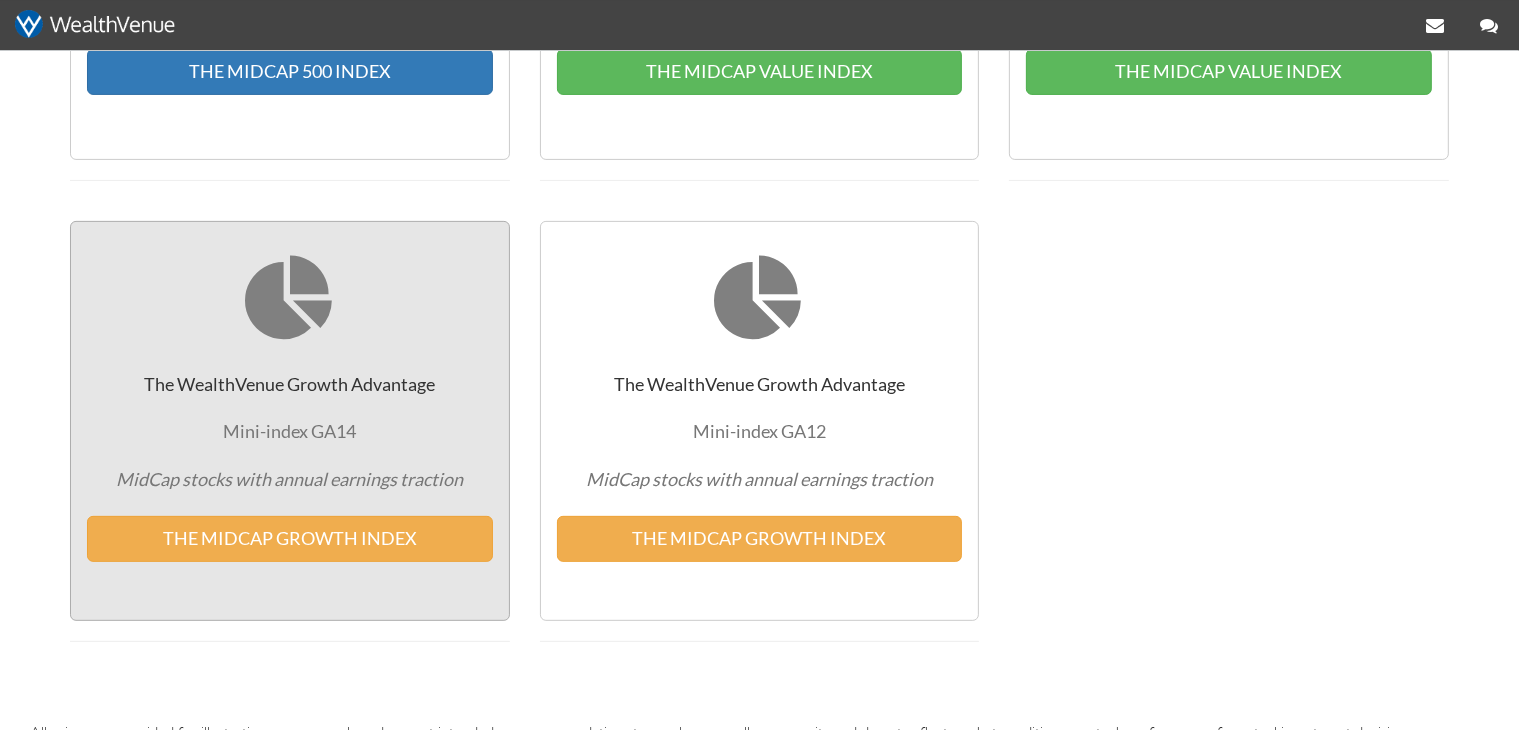 scroll, scrollTop: 633, scrollLeft: 0, axis: vertical 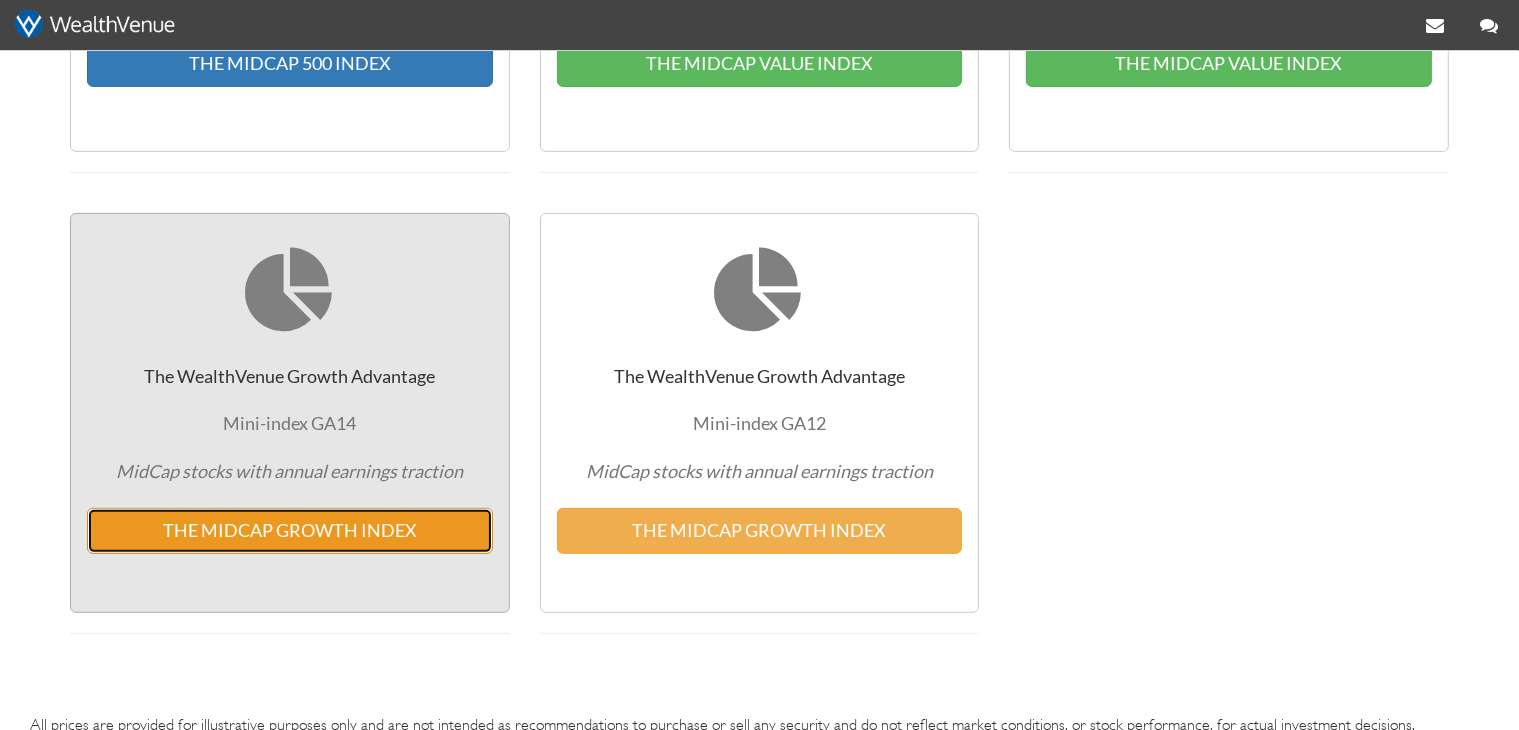 click on "THE MIDCAP GROWTH INDEX" at bounding box center [290, 531] 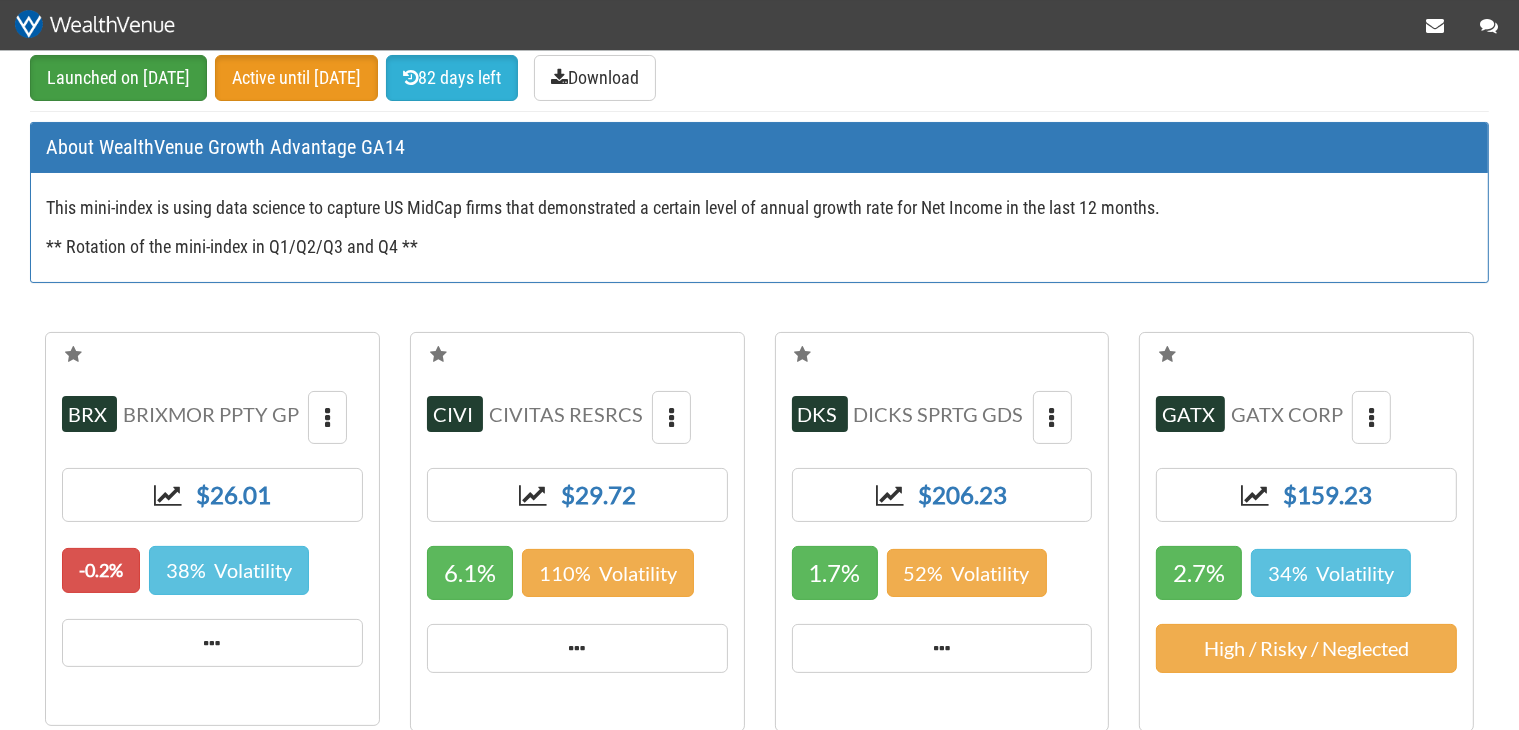 scroll, scrollTop: 316, scrollLeft: 0, axis: vertical 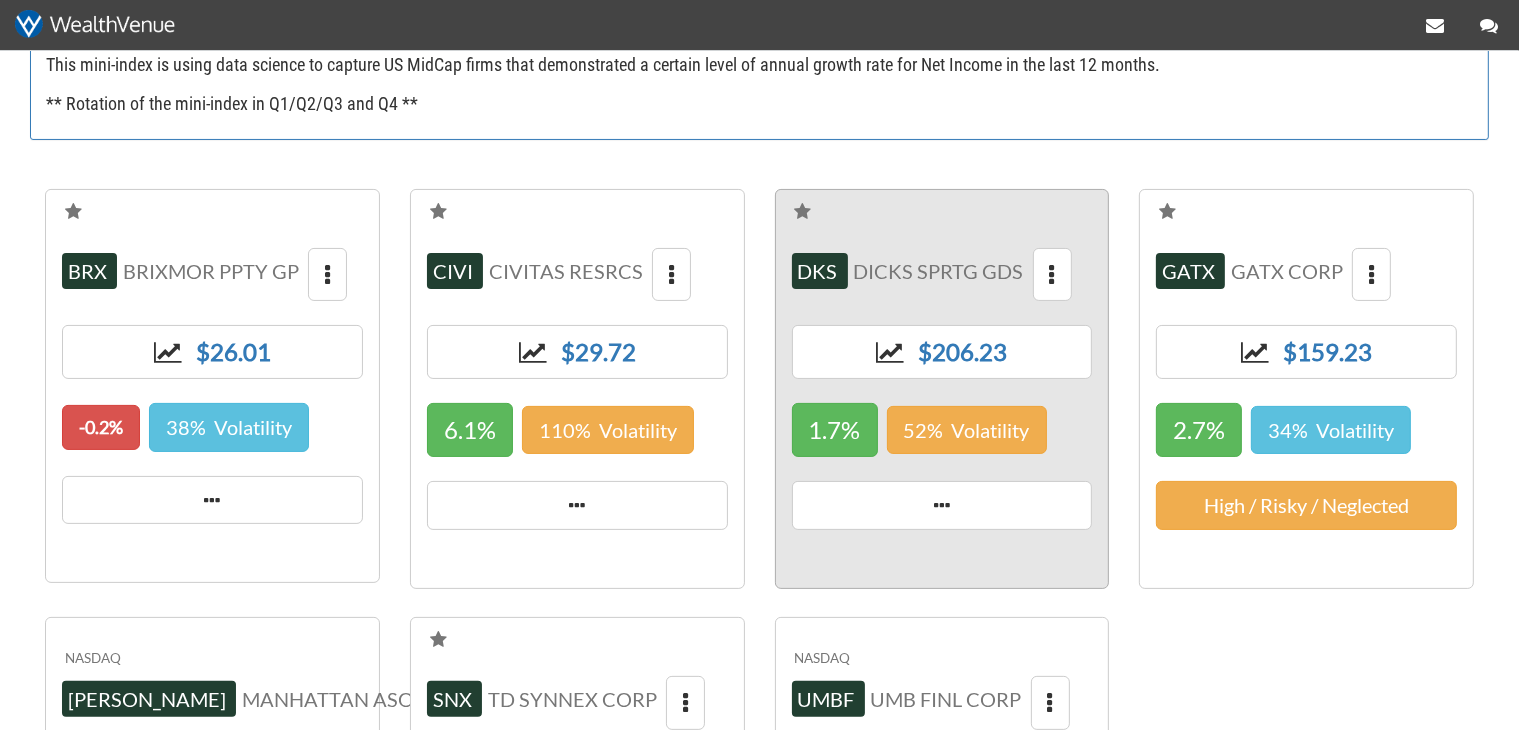 click on "DKS
DICKS SPRTG GDS
$206.23
1.7%
52%  Volatility" at bounding box center [942, 389] 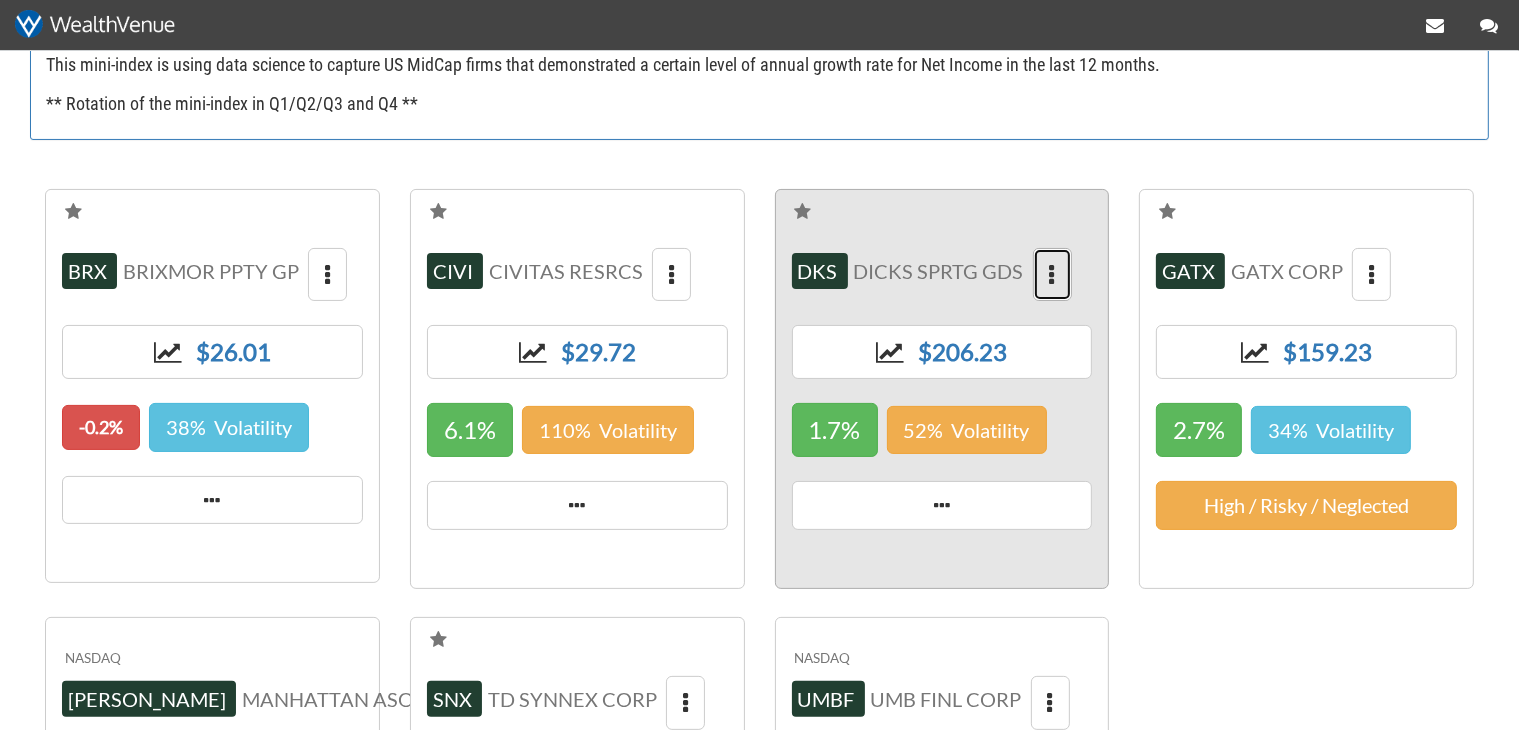click at bounding box center (1052, 275) 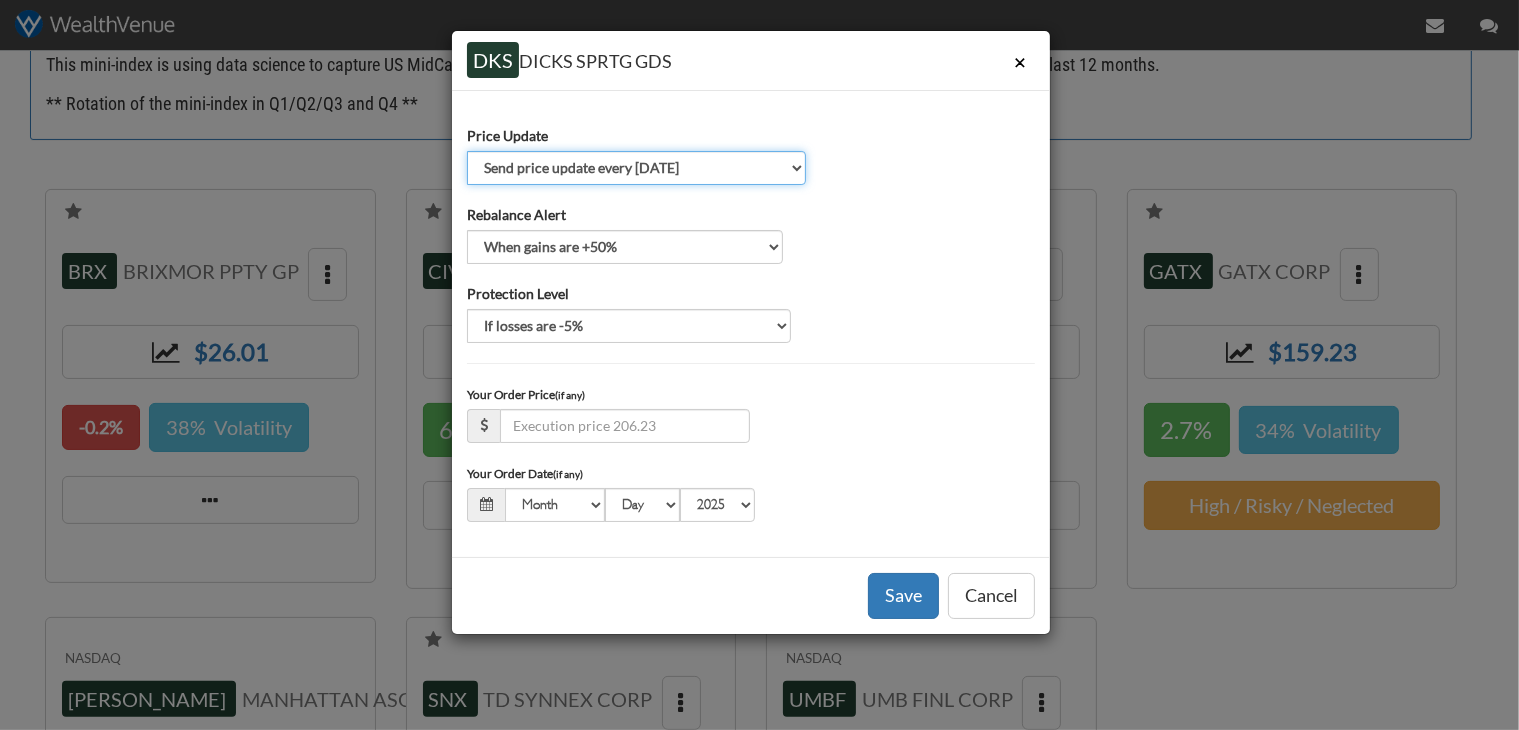click on "Send price update every Tuesday
Send price update at end of month
Do not send price update" at bounding box center [636, 168] 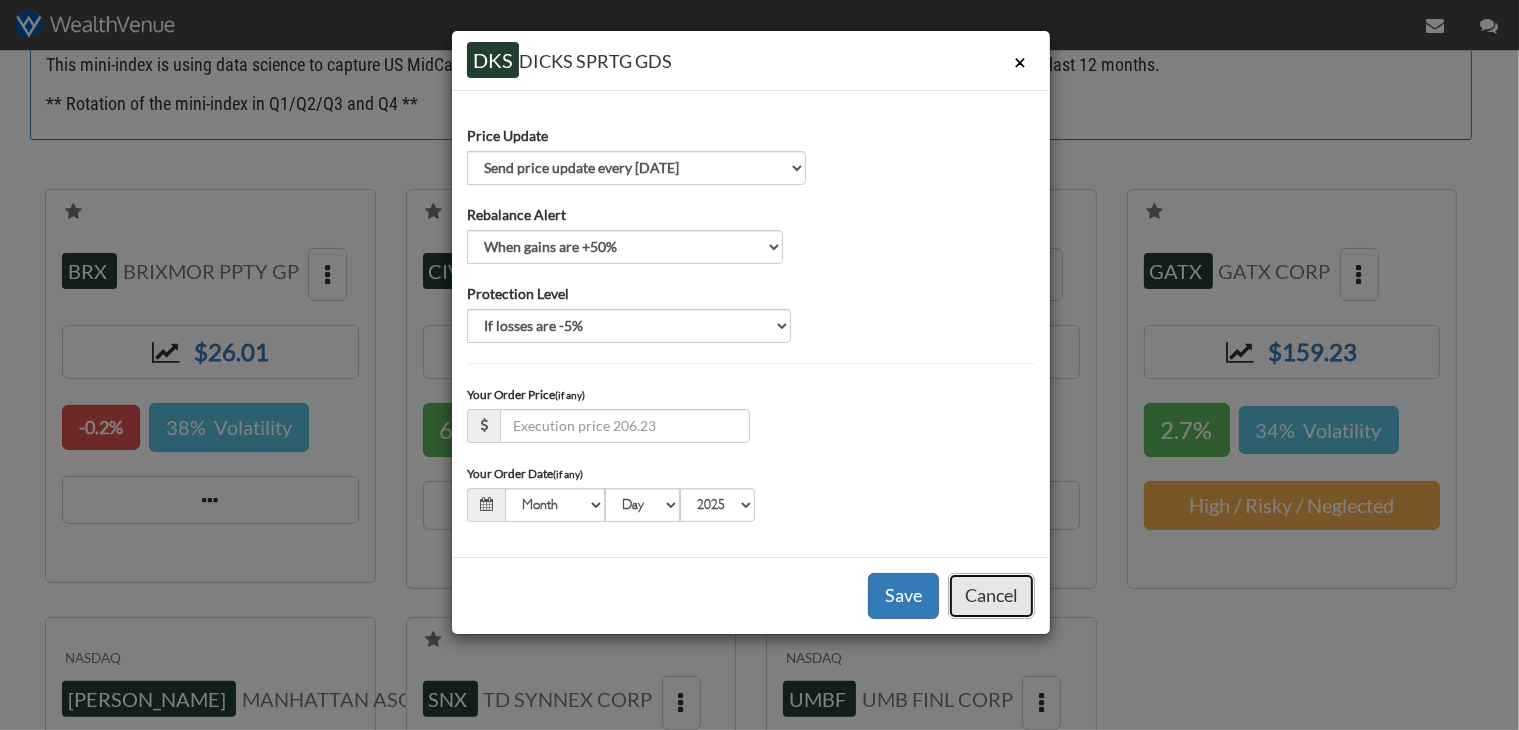 click on "Cancel" at bounding box center (991, 596) 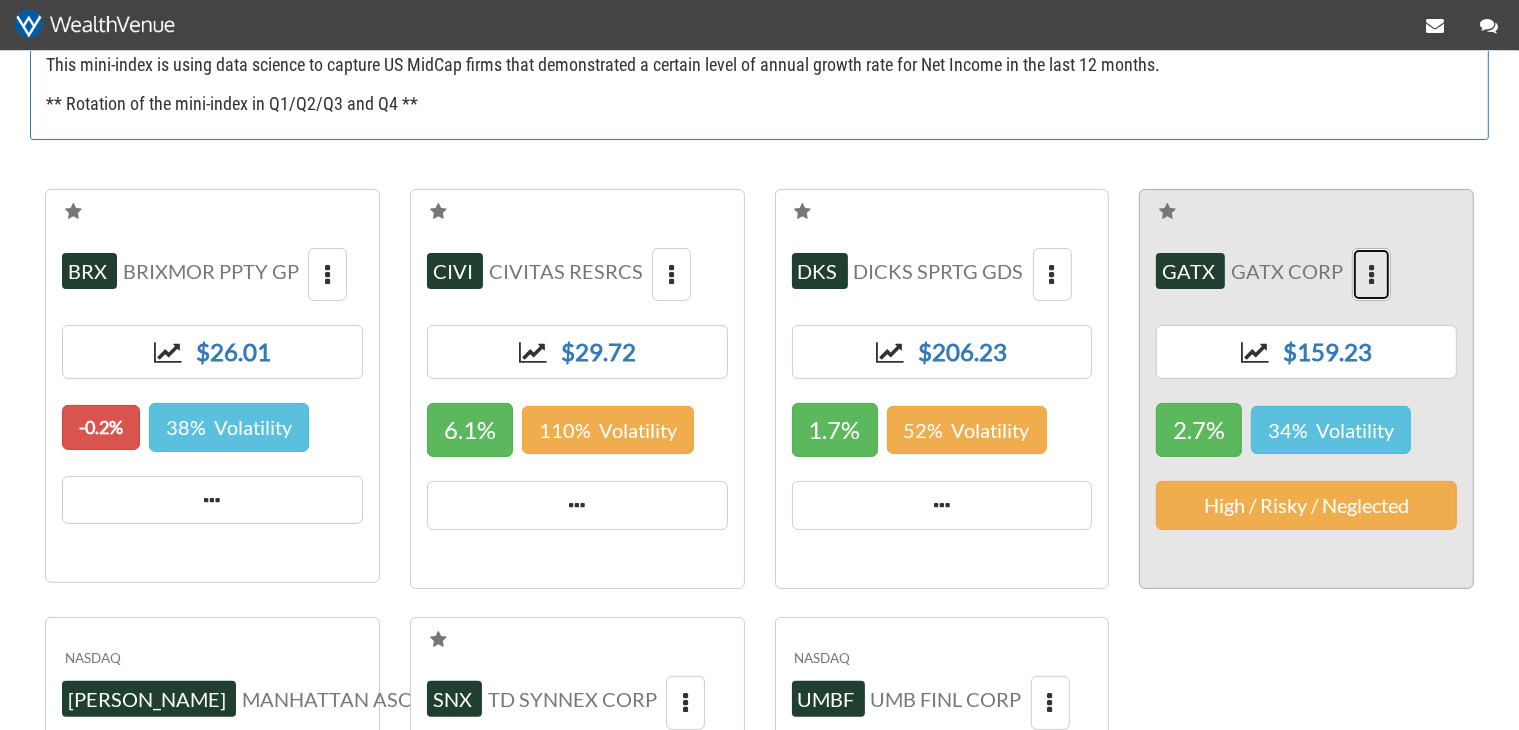 click at bounding box center (1371, 275) 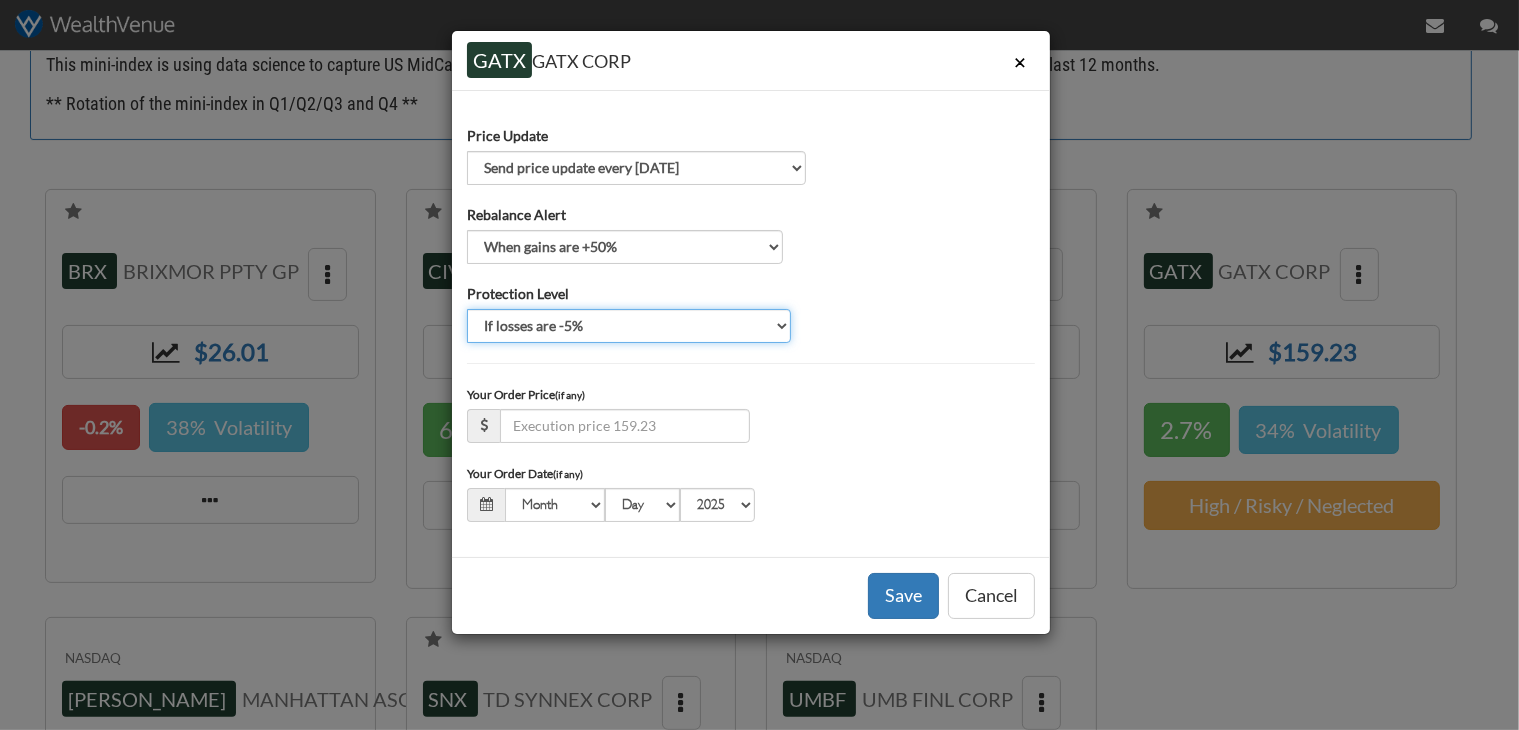click on "If losses are -5%
If losses are -10%
If losses are -25%
Do not send protection alert" at bounding box center (629, 326) 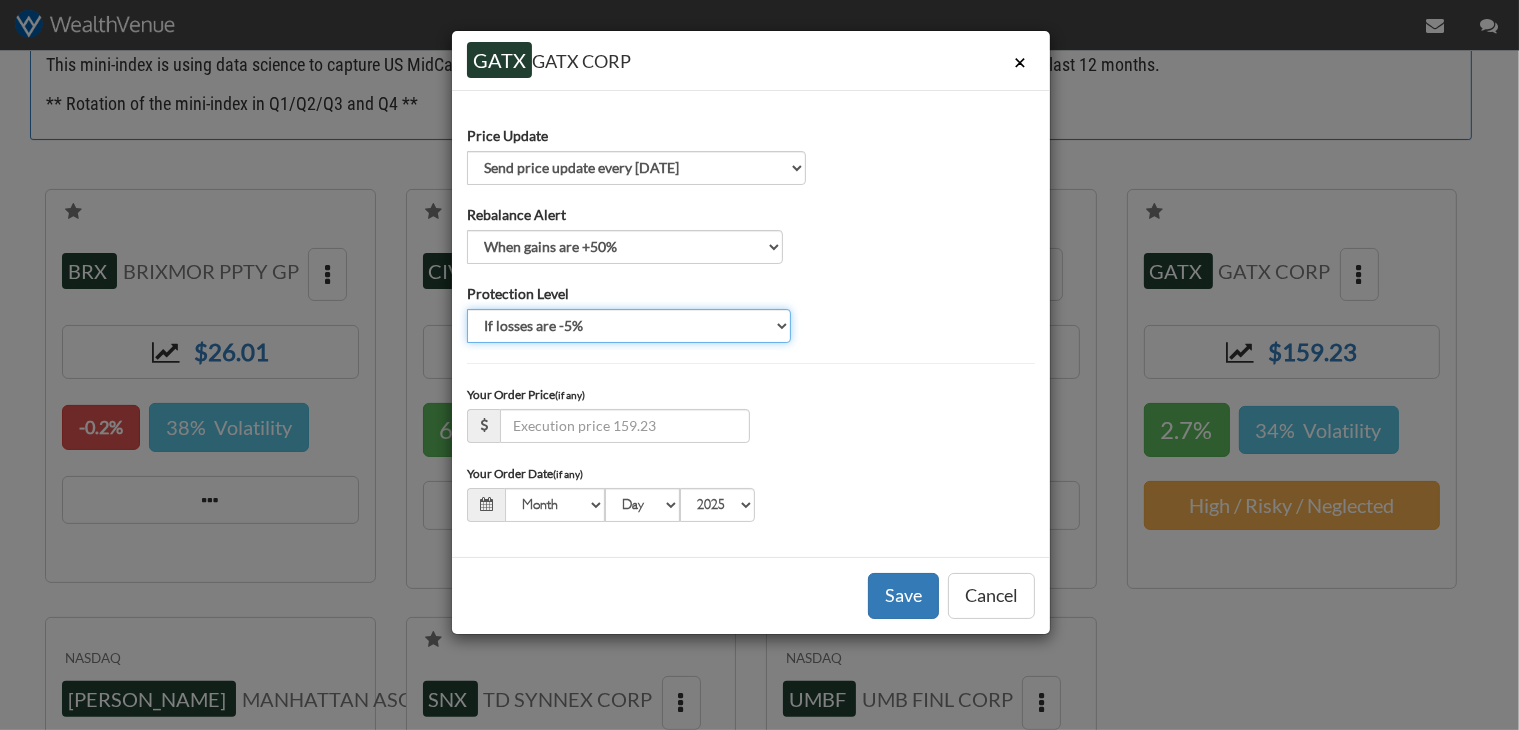 click on "If losses are -5%
If losses are -10%
If losses are -25%
Do not send protection alert" at bounding box center [629, 326] 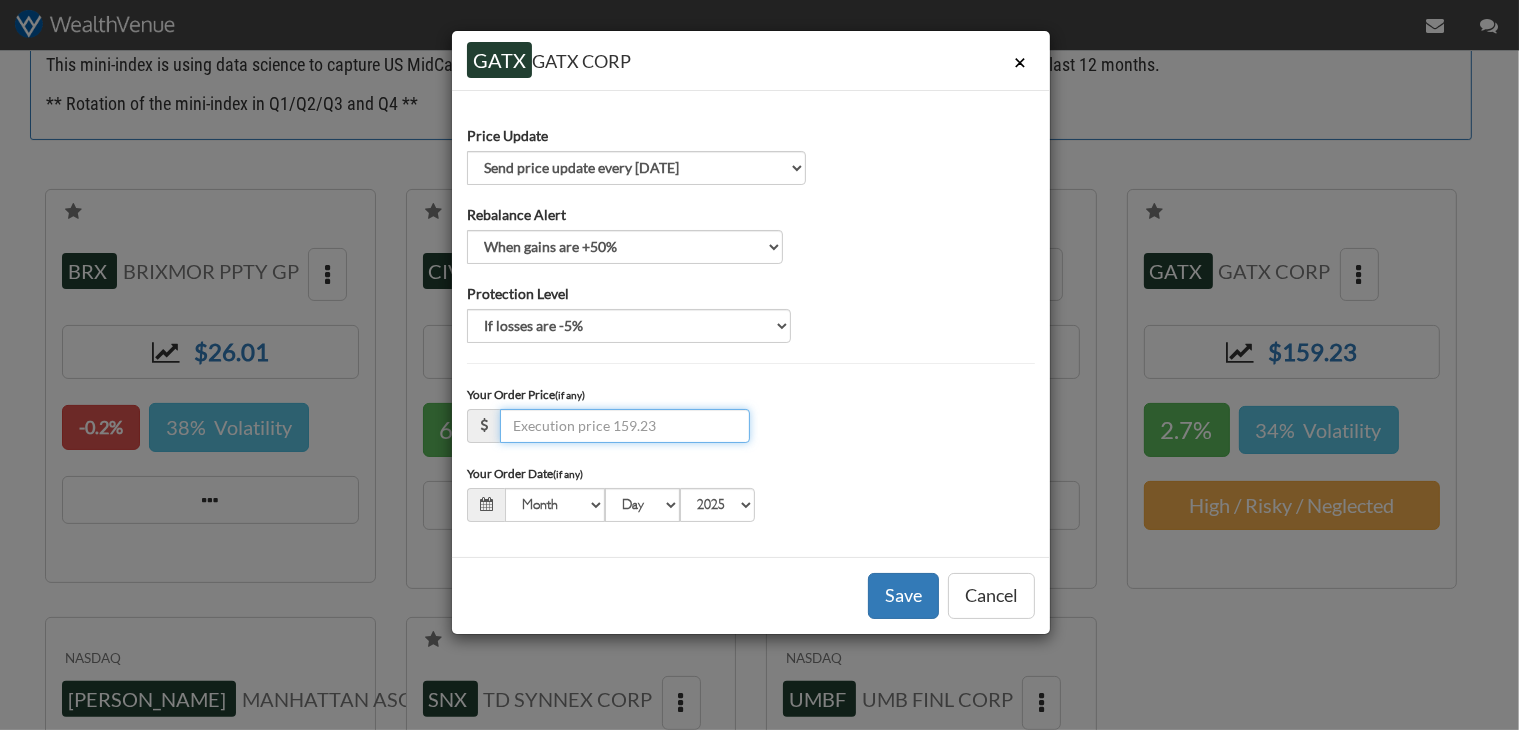 click at bounding box center (625, 426) 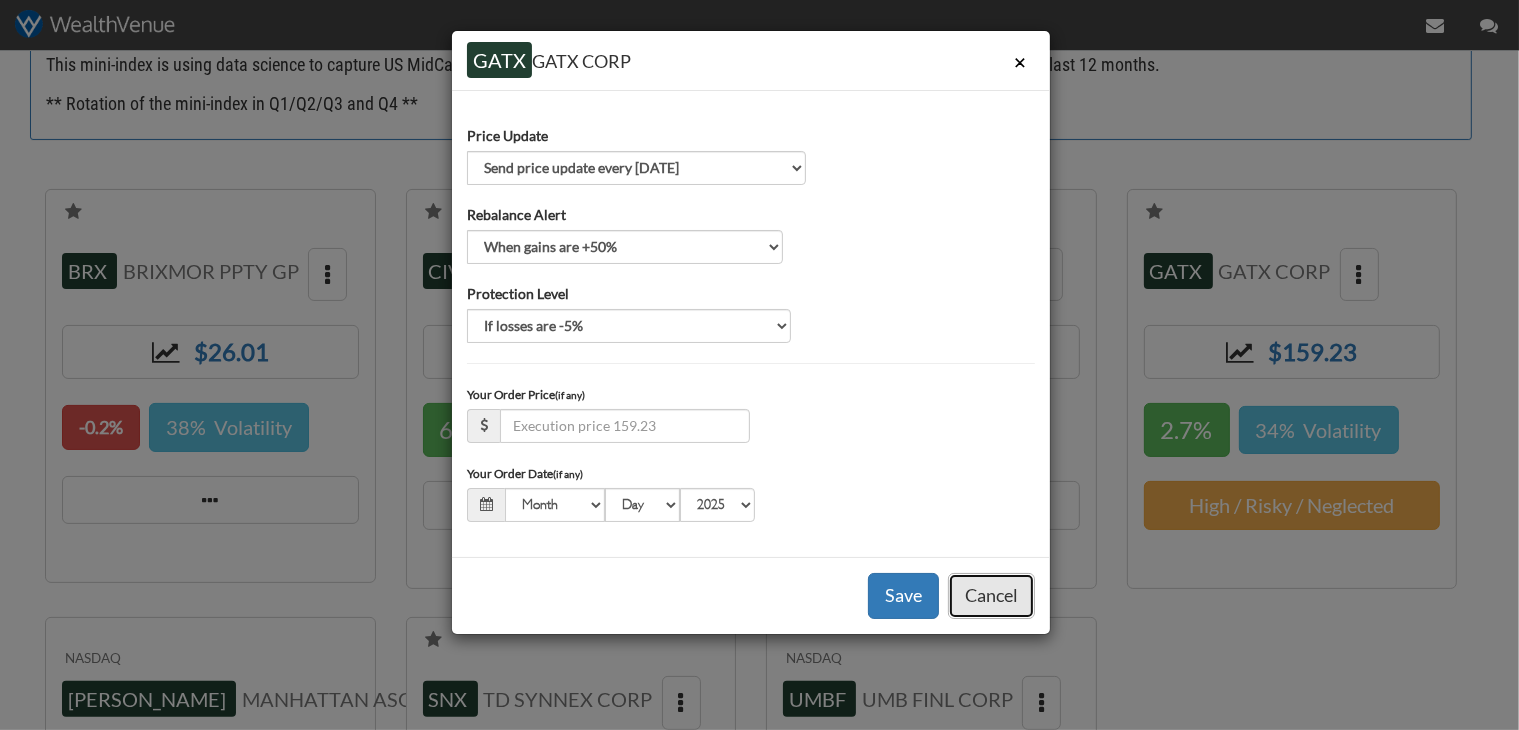 click on "Cancel" at bounding box center [991, 596] 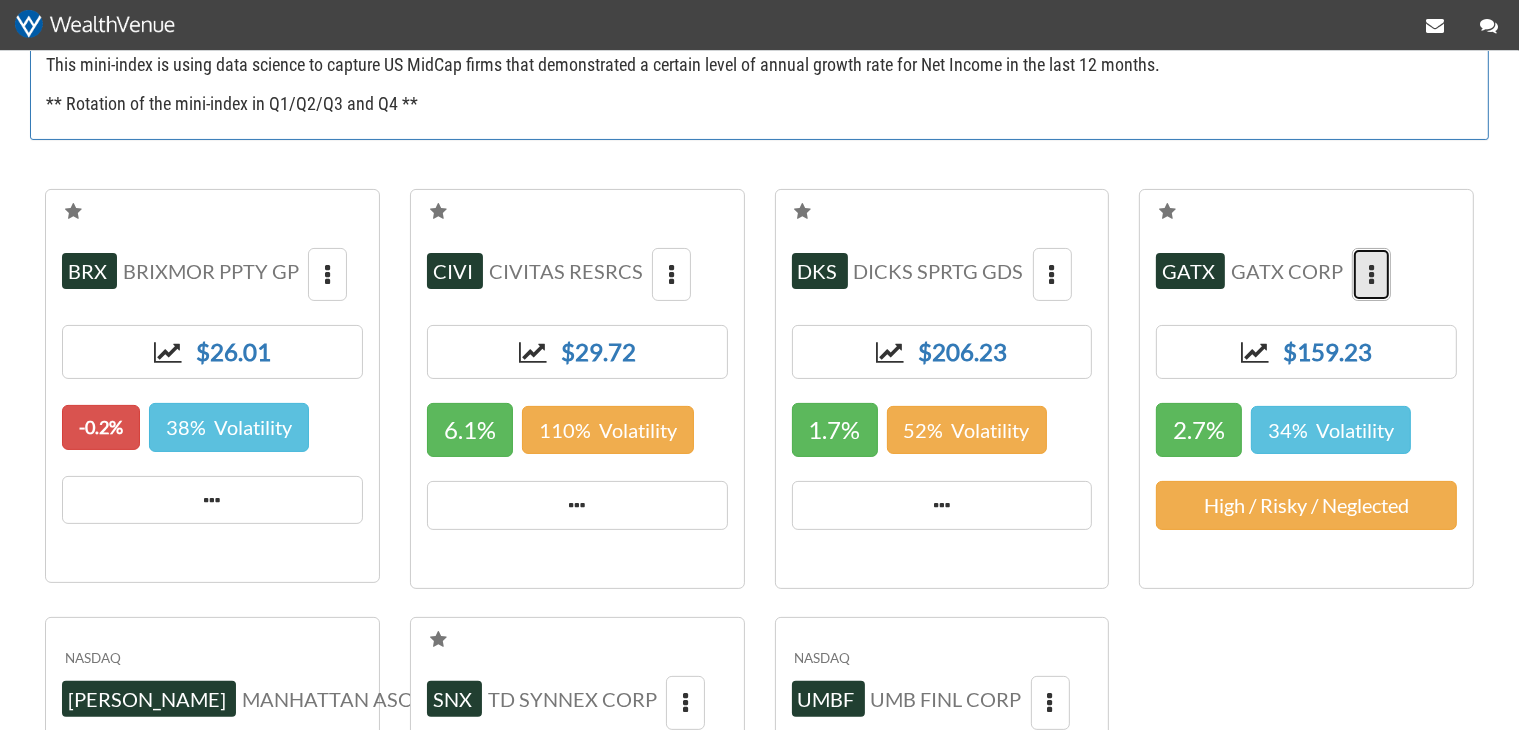 scroll, scrollTop: 0, scrollLeft: 0, axis: both 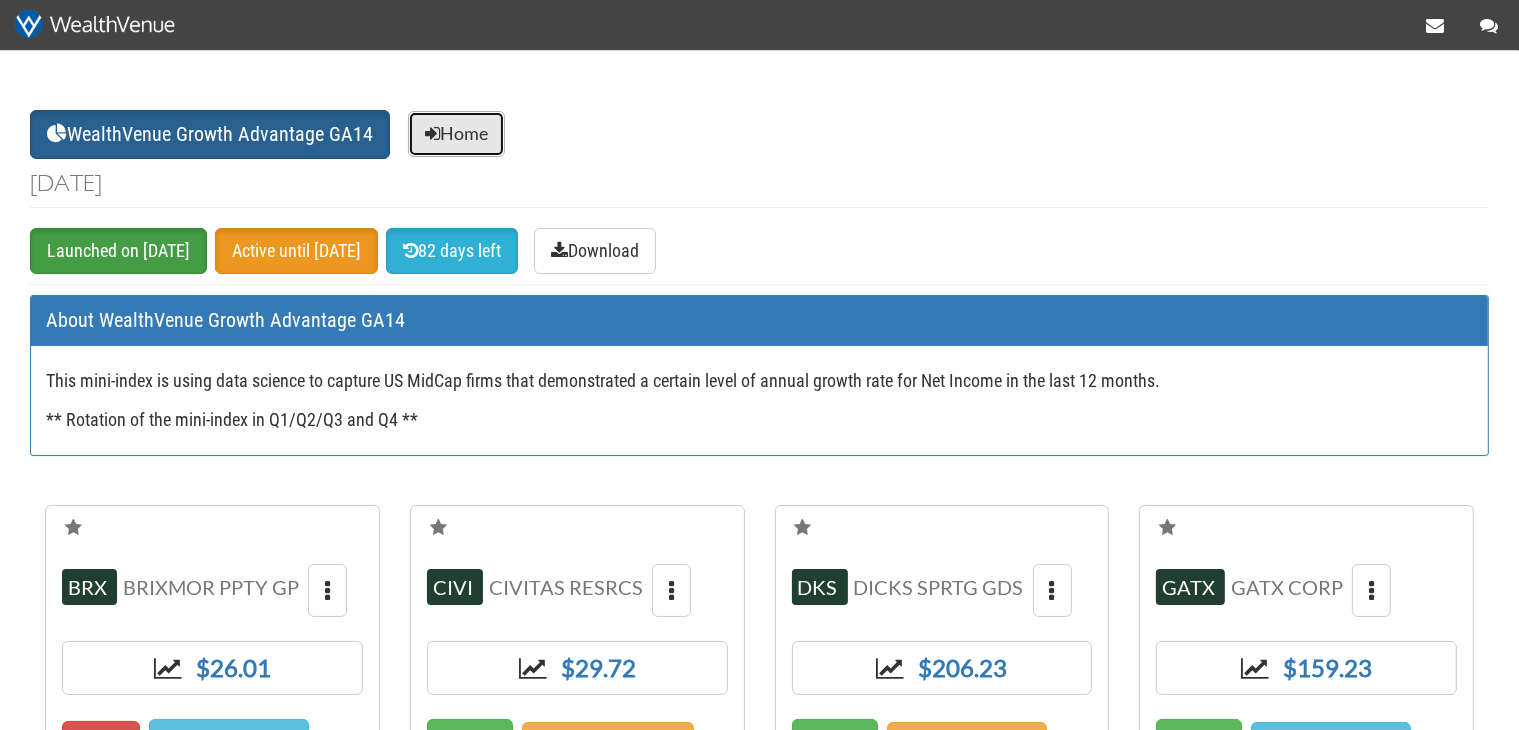 click on "Home" at bounding box center [456, 134] 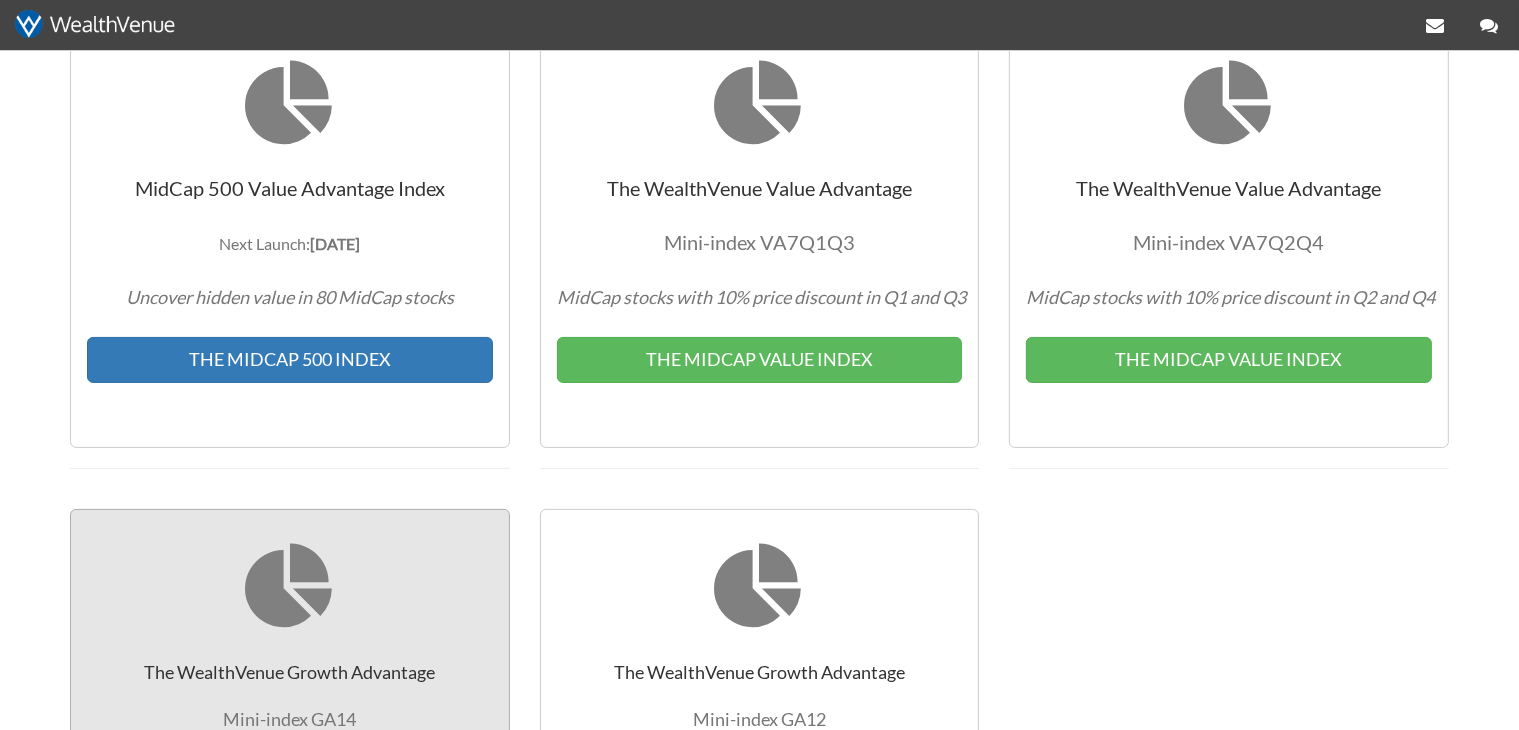 scroll, scrollTop: 633, scrollLeft: 0, axis: vertical 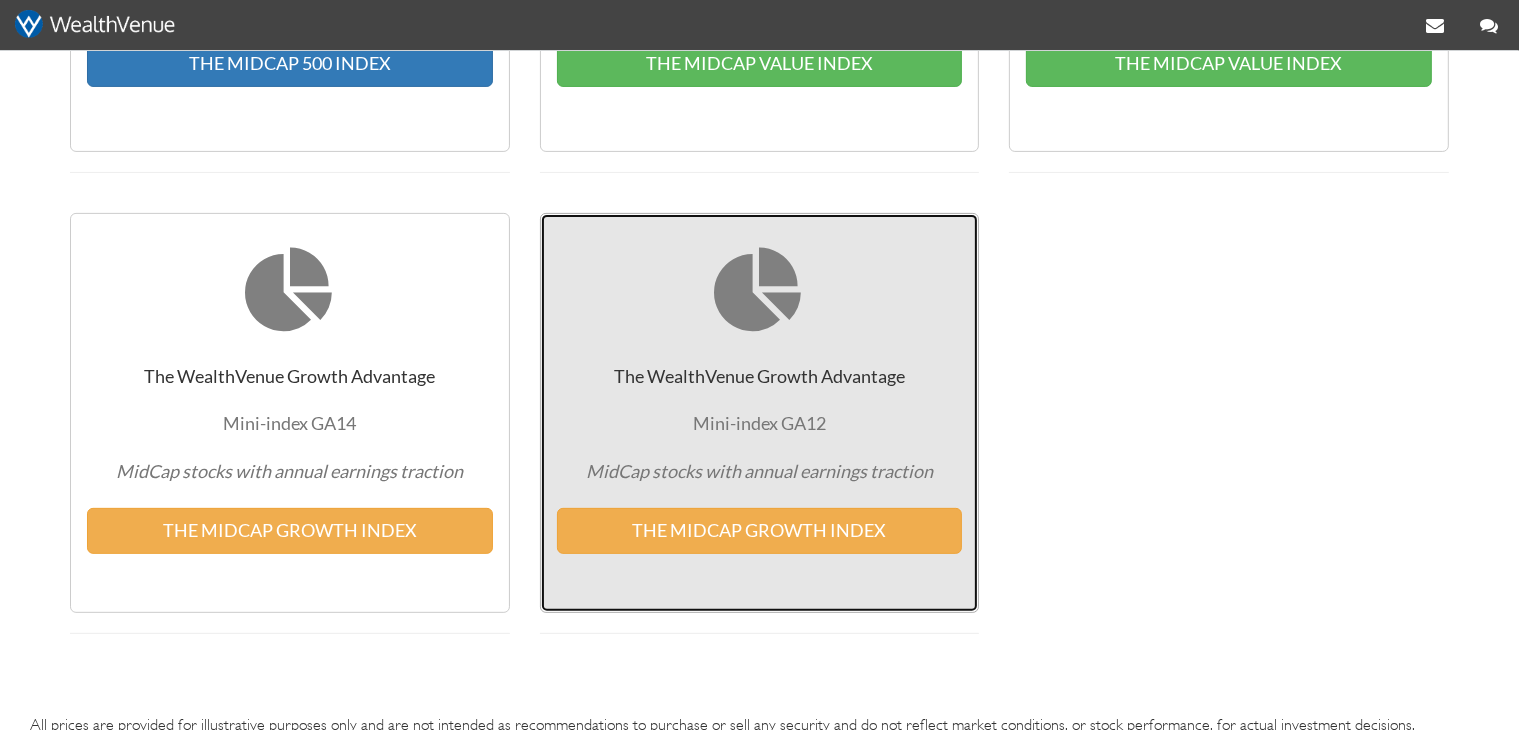 click on "The WealthVenue Growth Advantage  Mini-index GA12 MidCap stocks with annual earnings traction THE MIDCAP GROWTH INDEX" at bounding box center (760, 413) 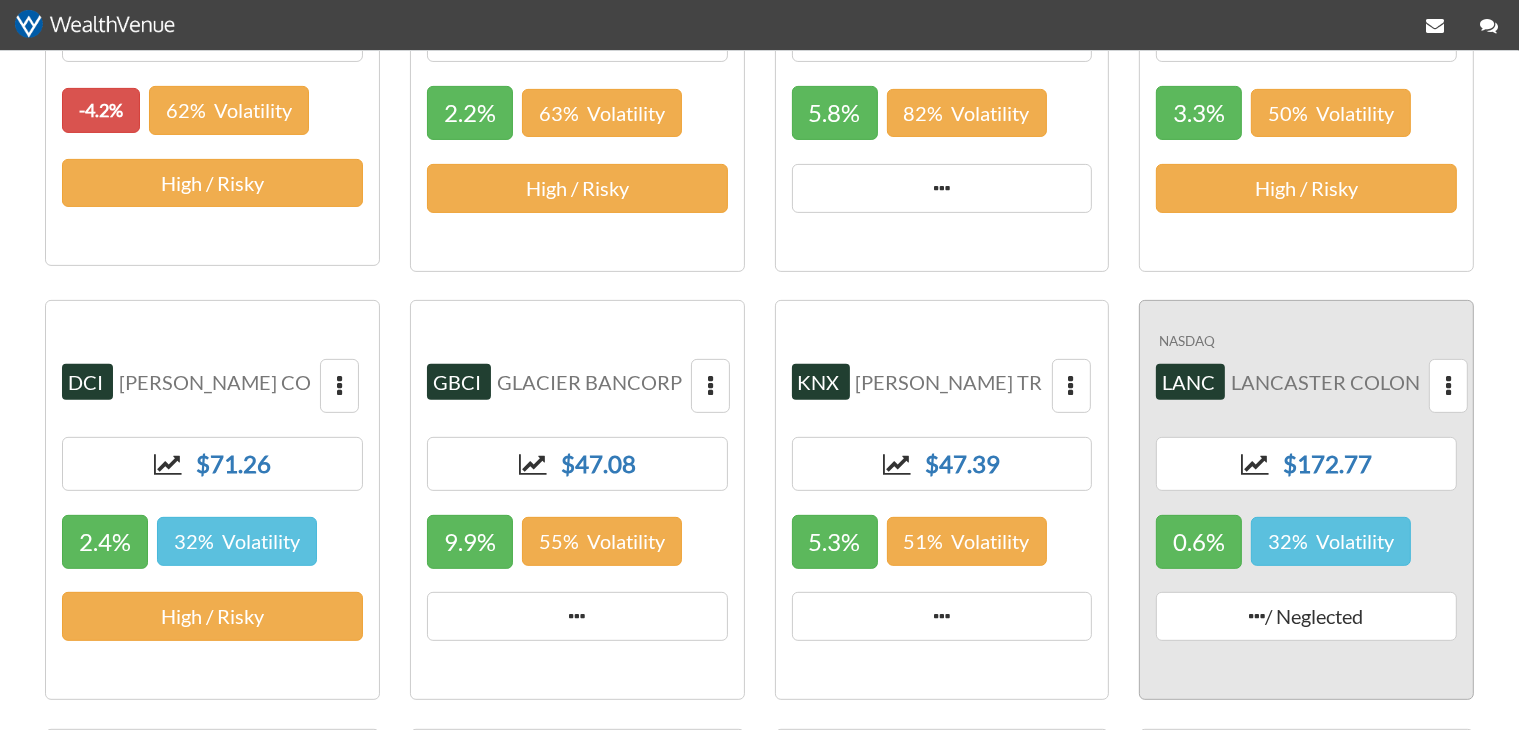 scroll, scrollTop: 634, scrollLeft: 0, axis: vertical 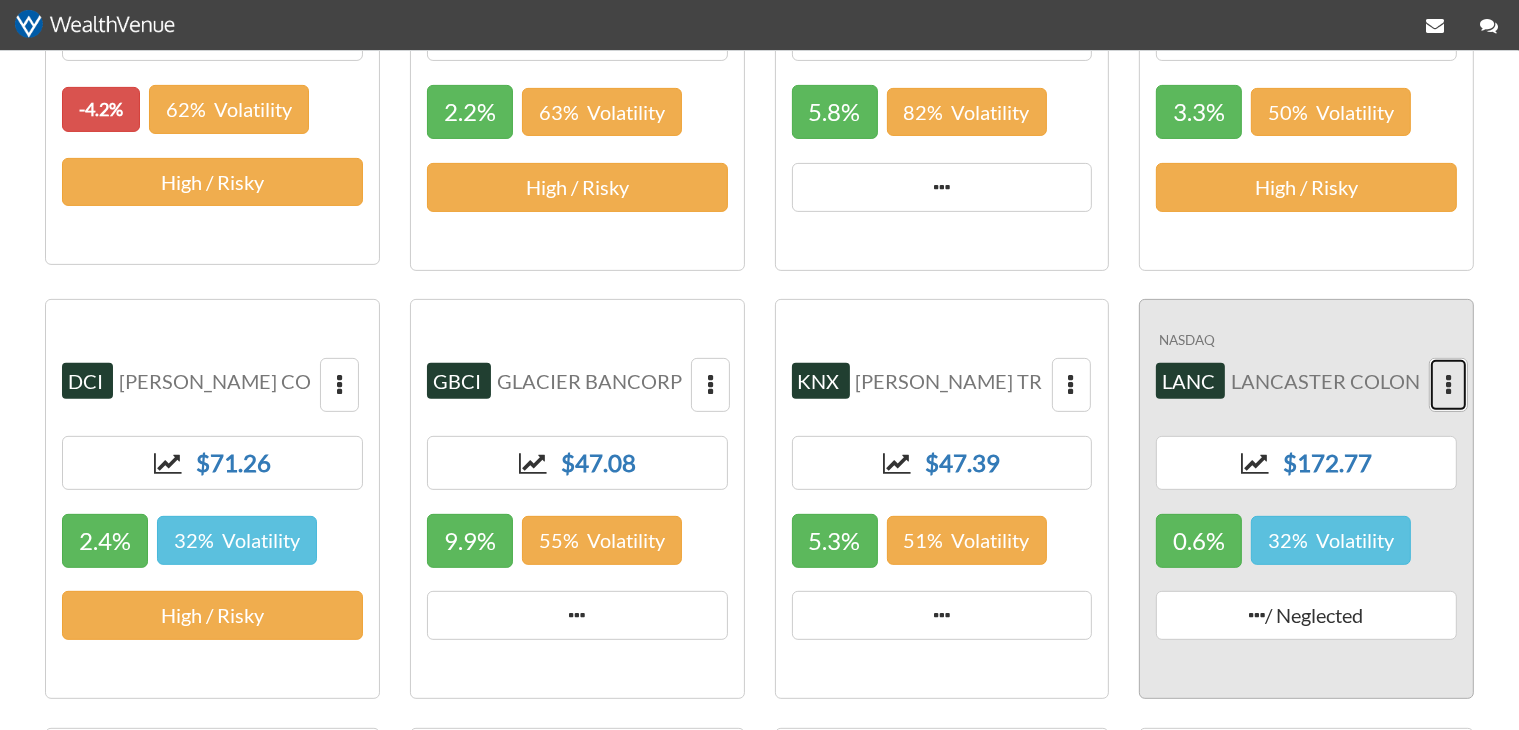 click at bounding box center [1448, 385] 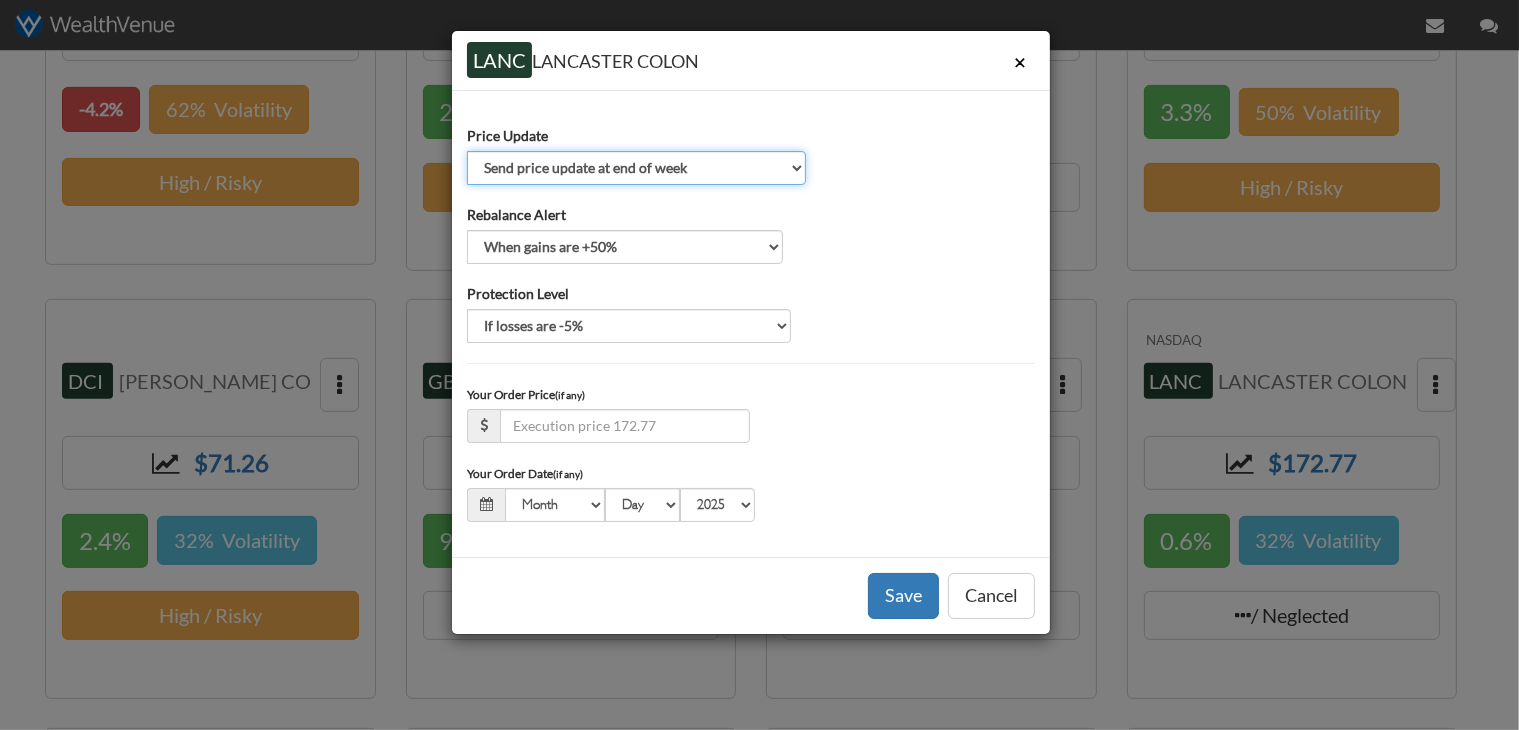 click on "Send price update at end of week
Send price update at end of month
Do not send price update" at bounding box center (636, 168) 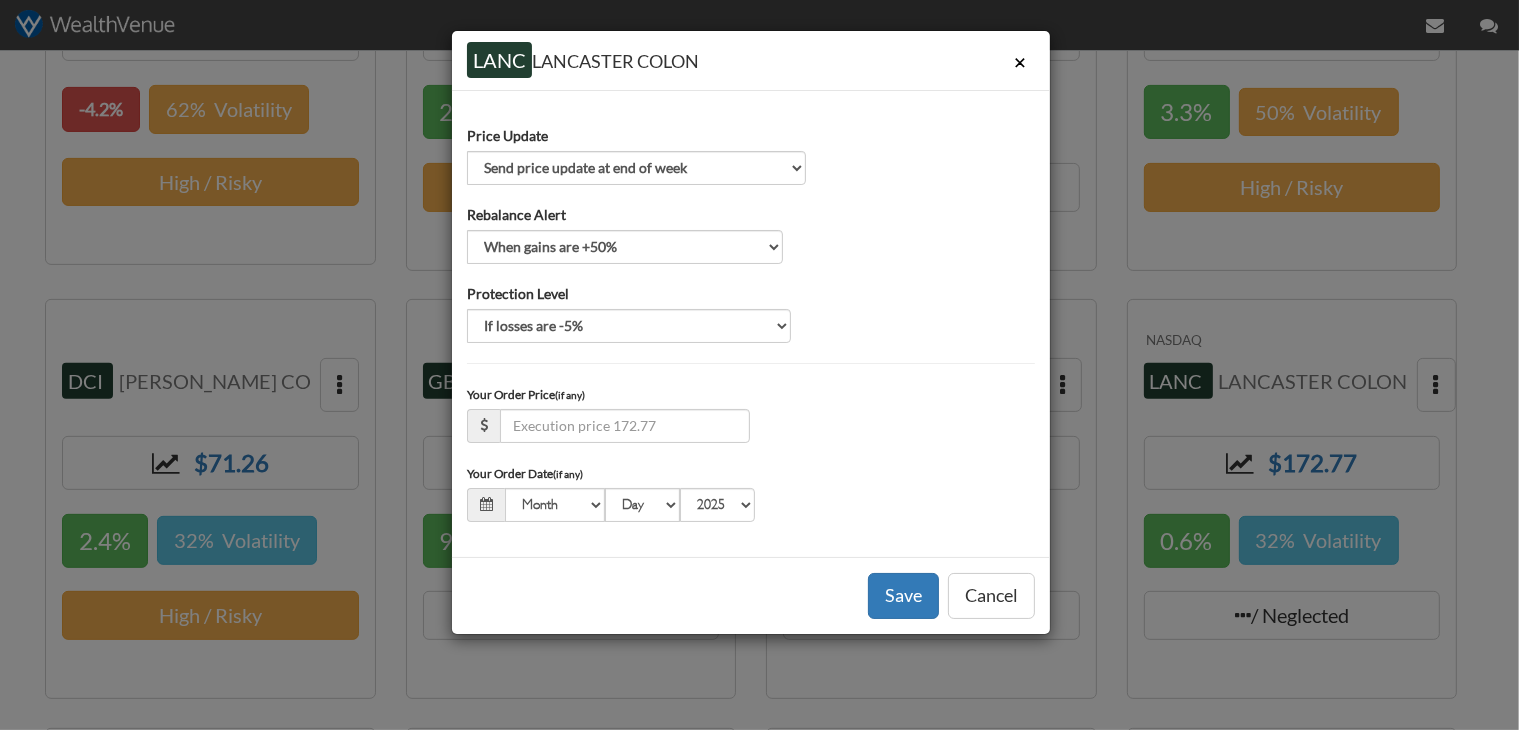 click on "Price Update
Send price update at end of week
Send price update at end of month
Do not send price update
Rebalance Alert
When gains are +50%
When gains are +25%
When gains are +10%
Do not send rebalance alert
Protection Level
If losses are -5%
If losses are -10%
If losses are -25%
Do not send protection alert
Your Order Price  (if any)
Your Order Date  (if any)
Month
01
02
03
04
05
06
07
08
09
10
11
12
Day
01
02
03
04
05
06
07
08
09
10
11
12
13
14
15
16
17
18
19
20
21
22
23
24
25
26
27
28
29
30
31
2025" at bounding box center [751, 324] 